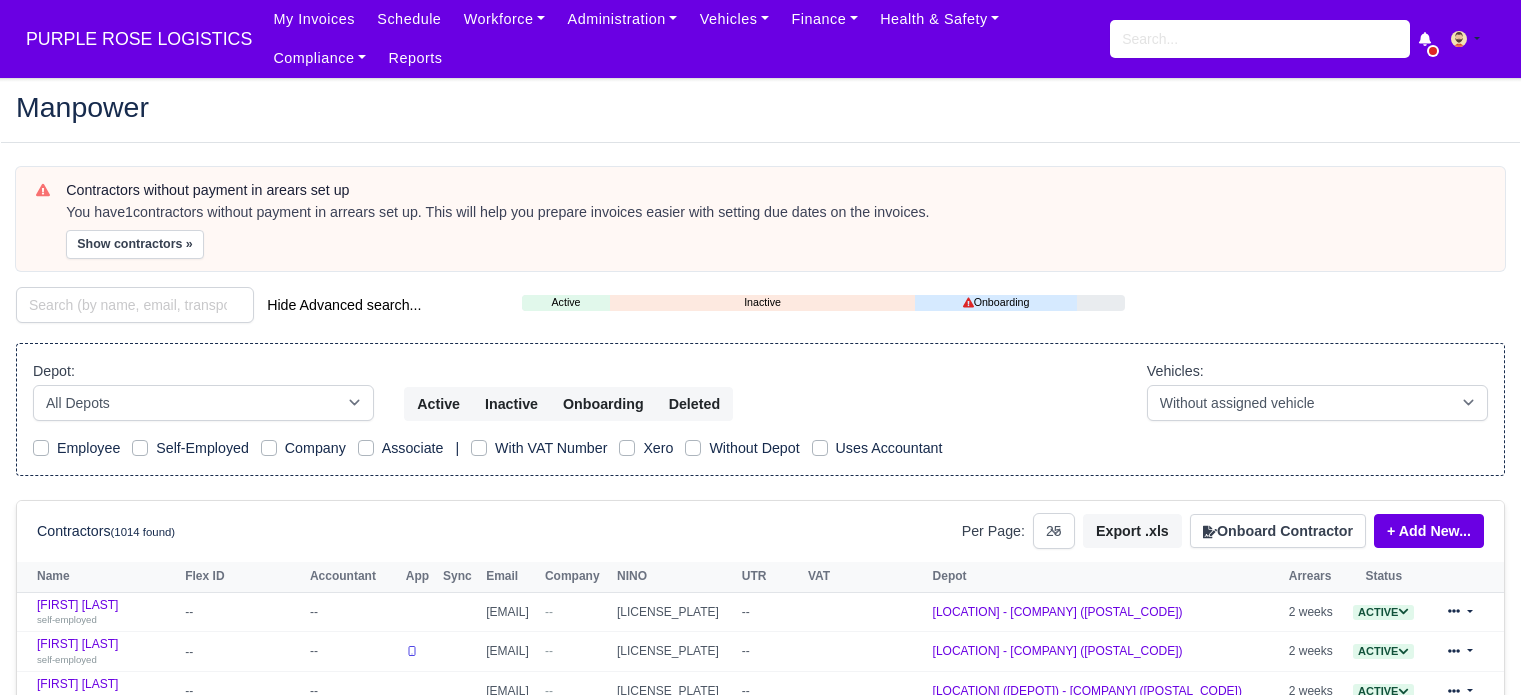 select on "25" 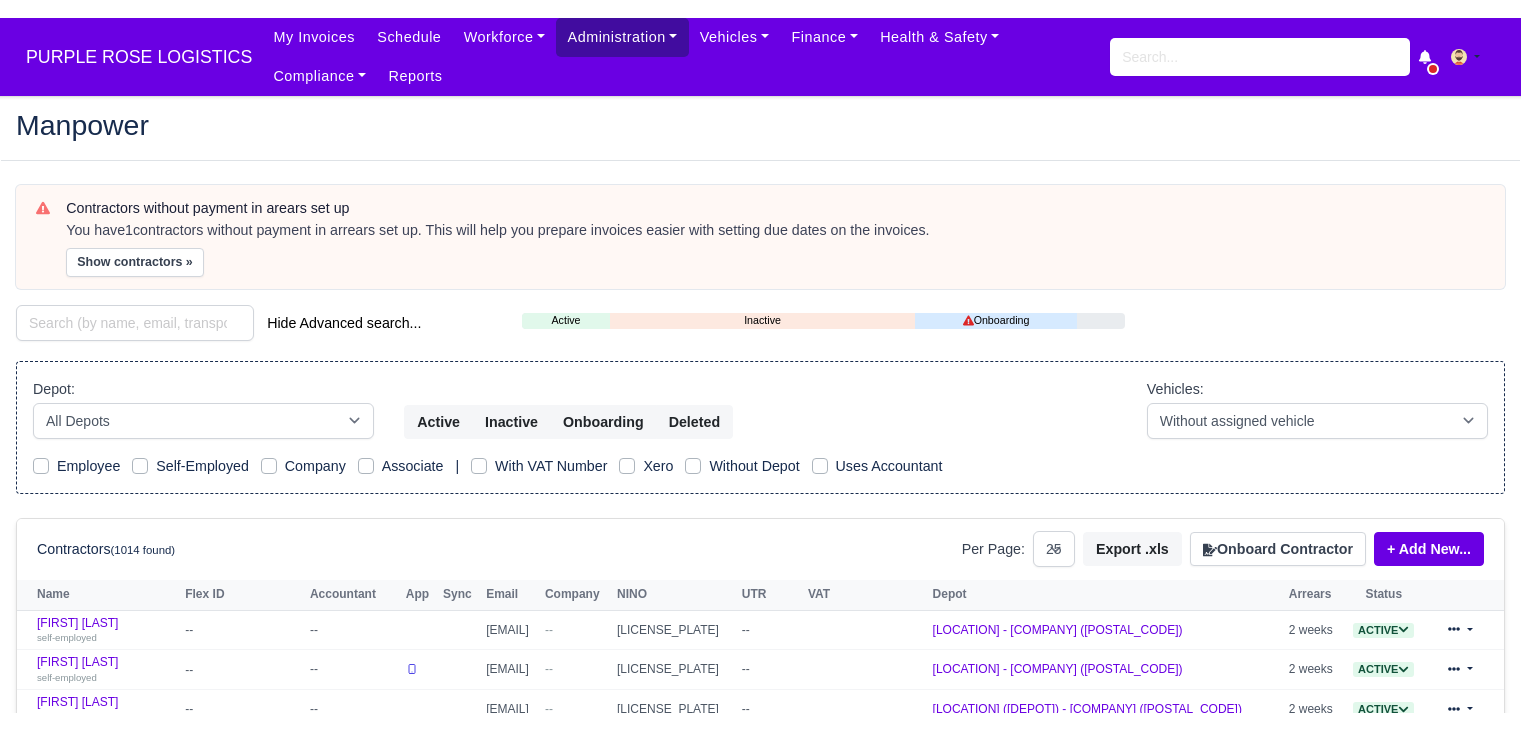 scroll, scrollTop: 0, scrollLeft: 0, axis: both 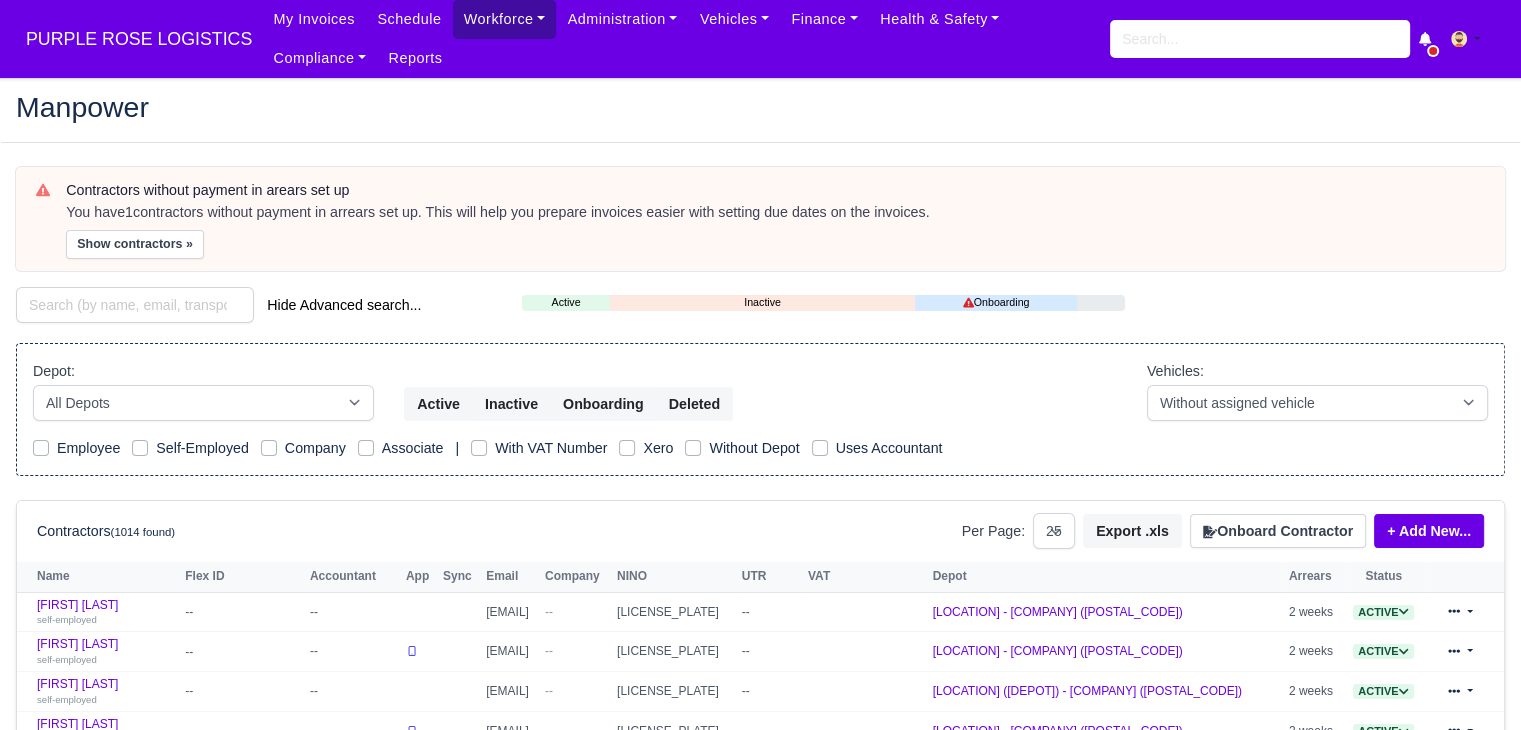 click on "Workforce" at bounding box center (505, 19) 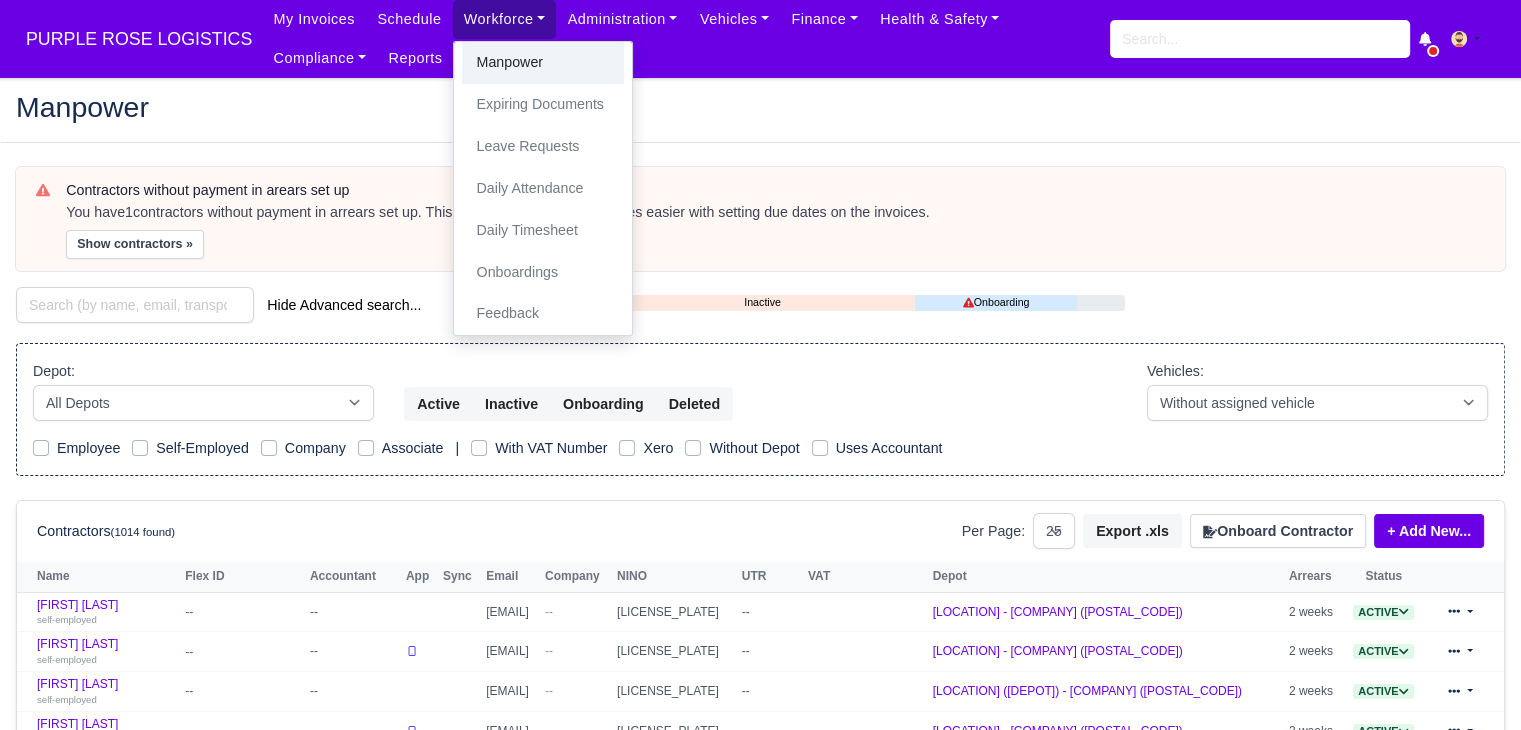 click on "Manpower" at bounding box center (543, 63) 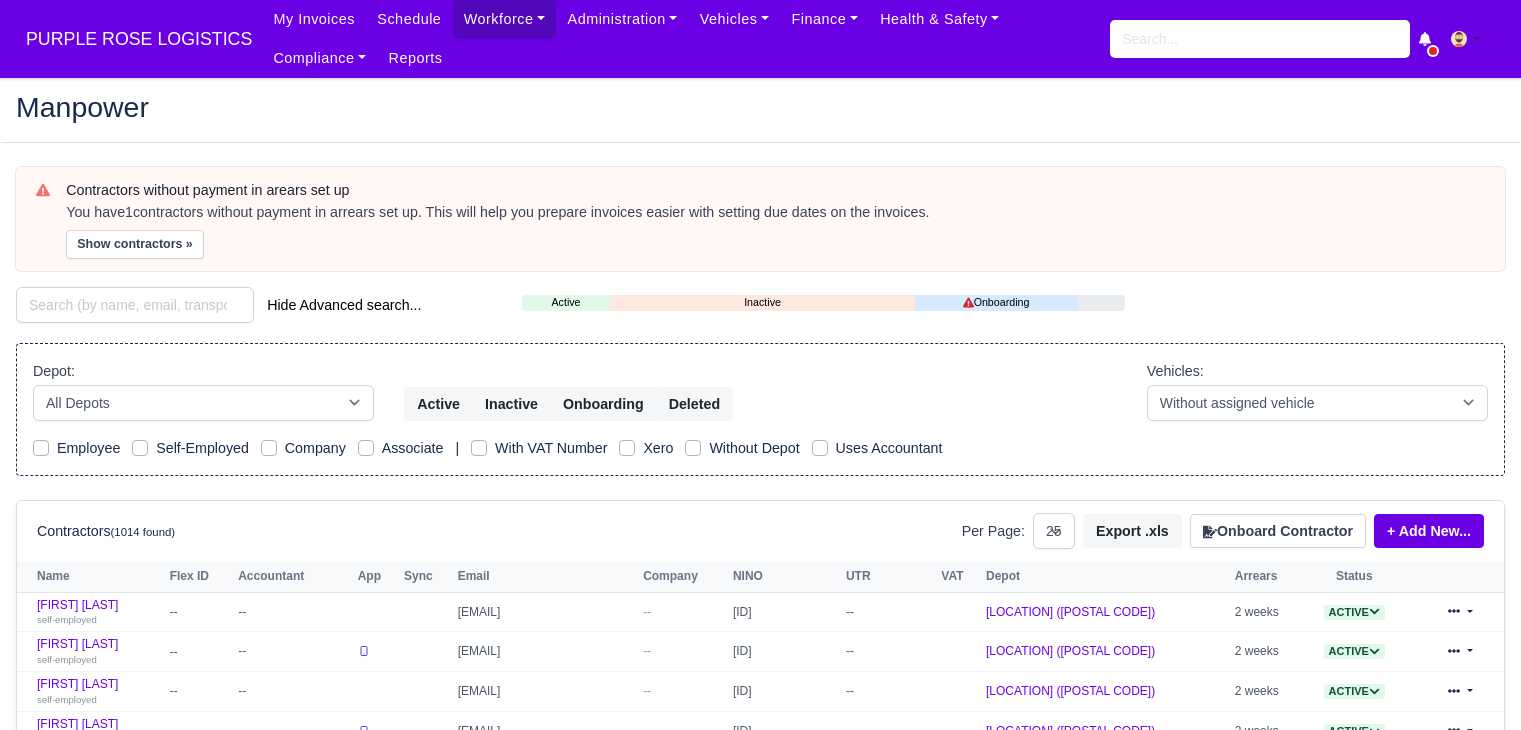 select on "25" 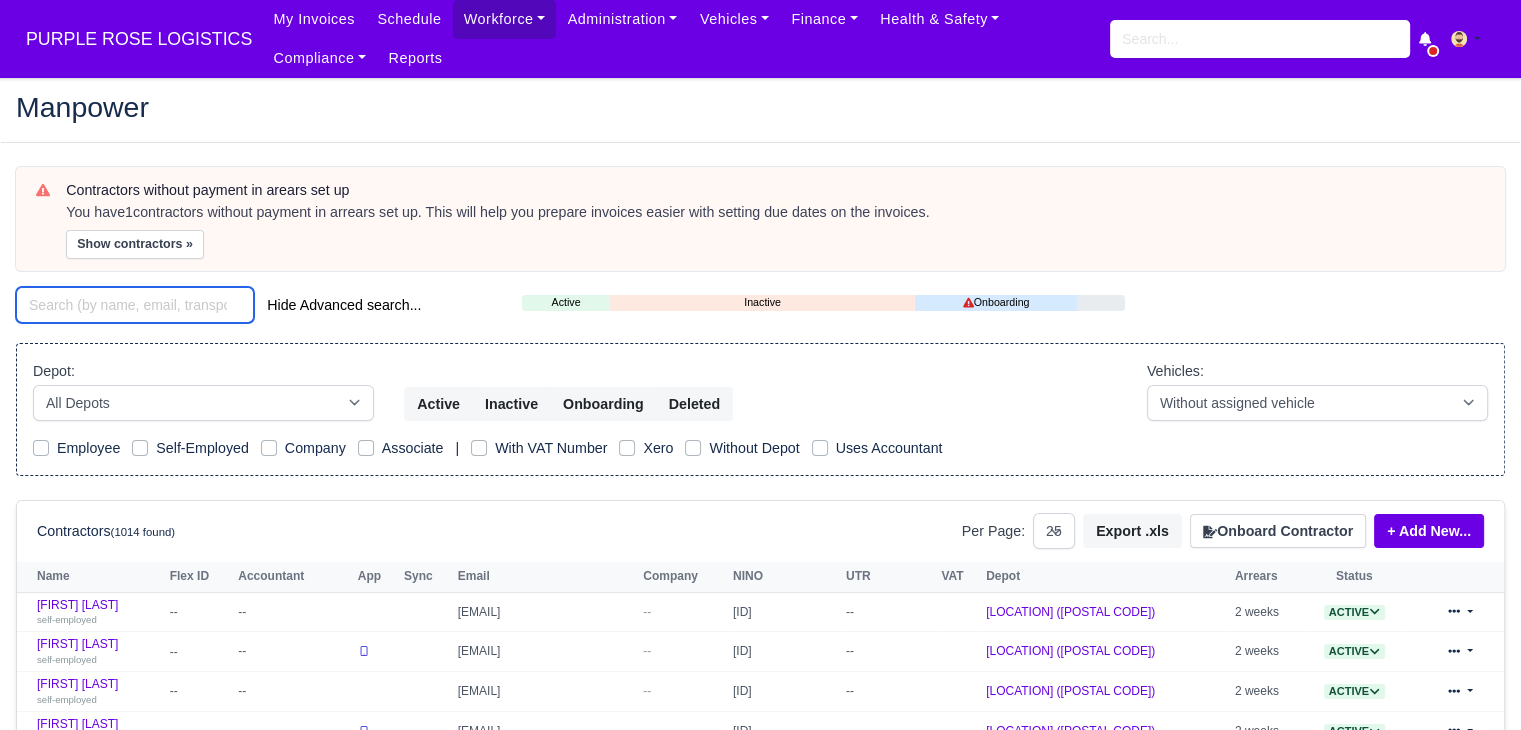 click at bounding box center (135, 305) 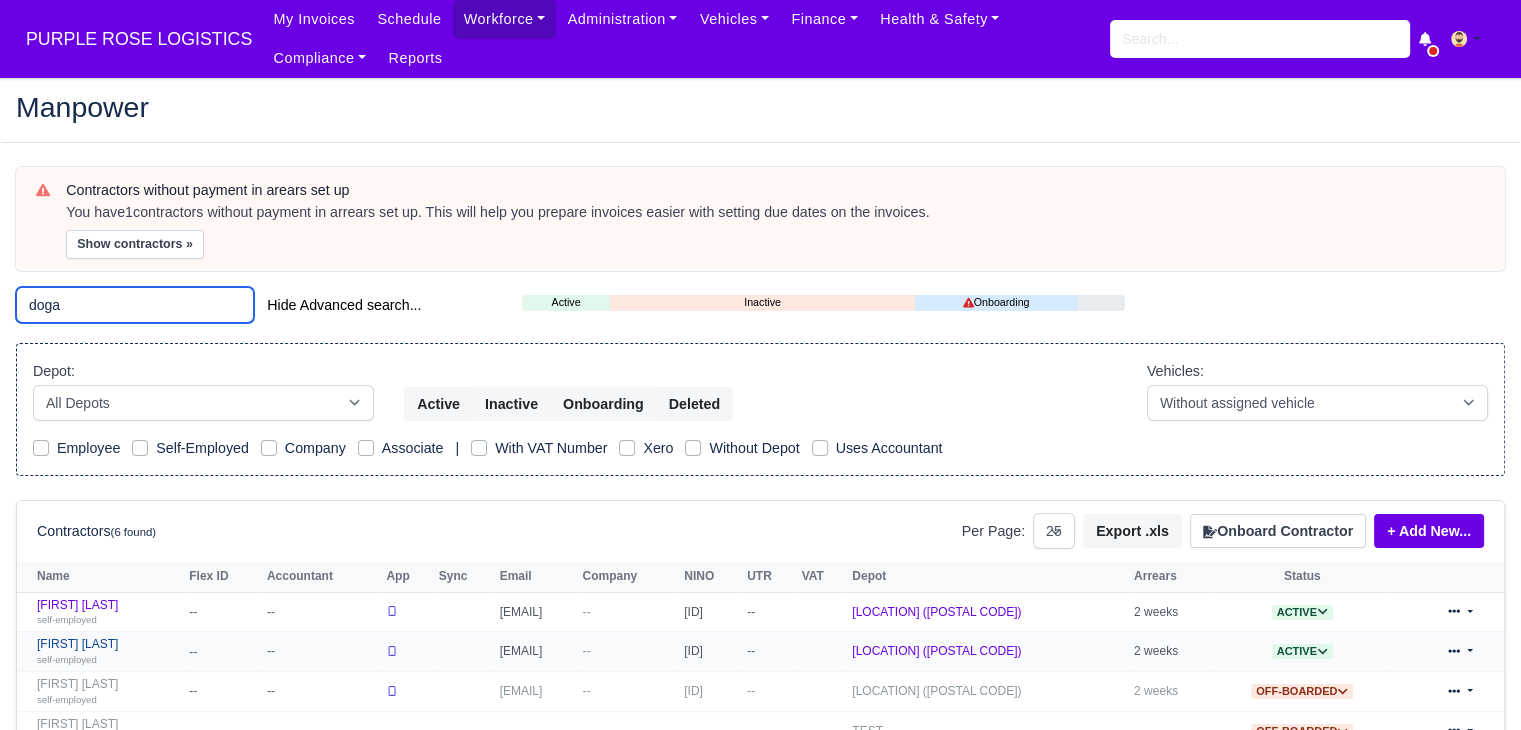 type on "doga" 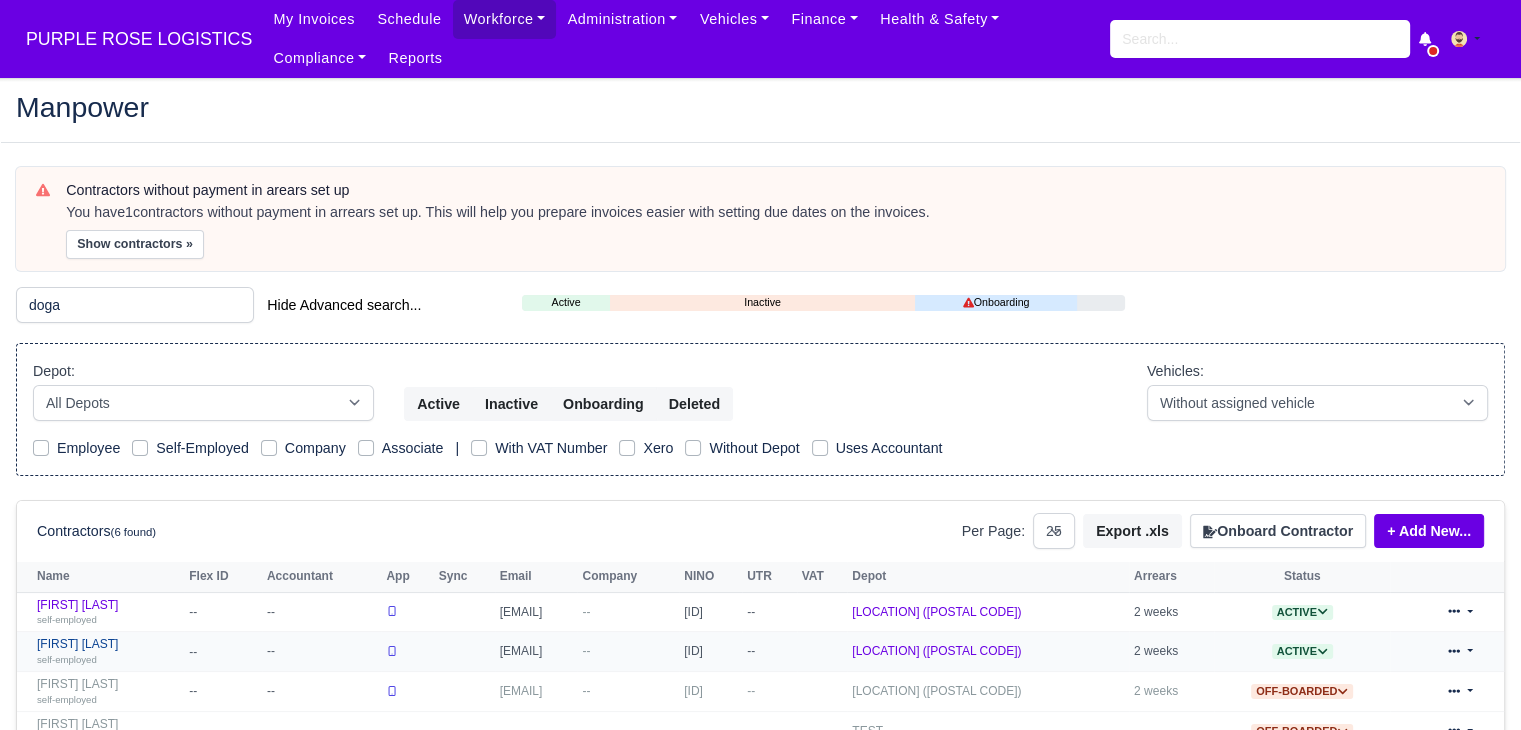 click on "Hasan Dogan
self-employed" at bounding box center (108, 651) 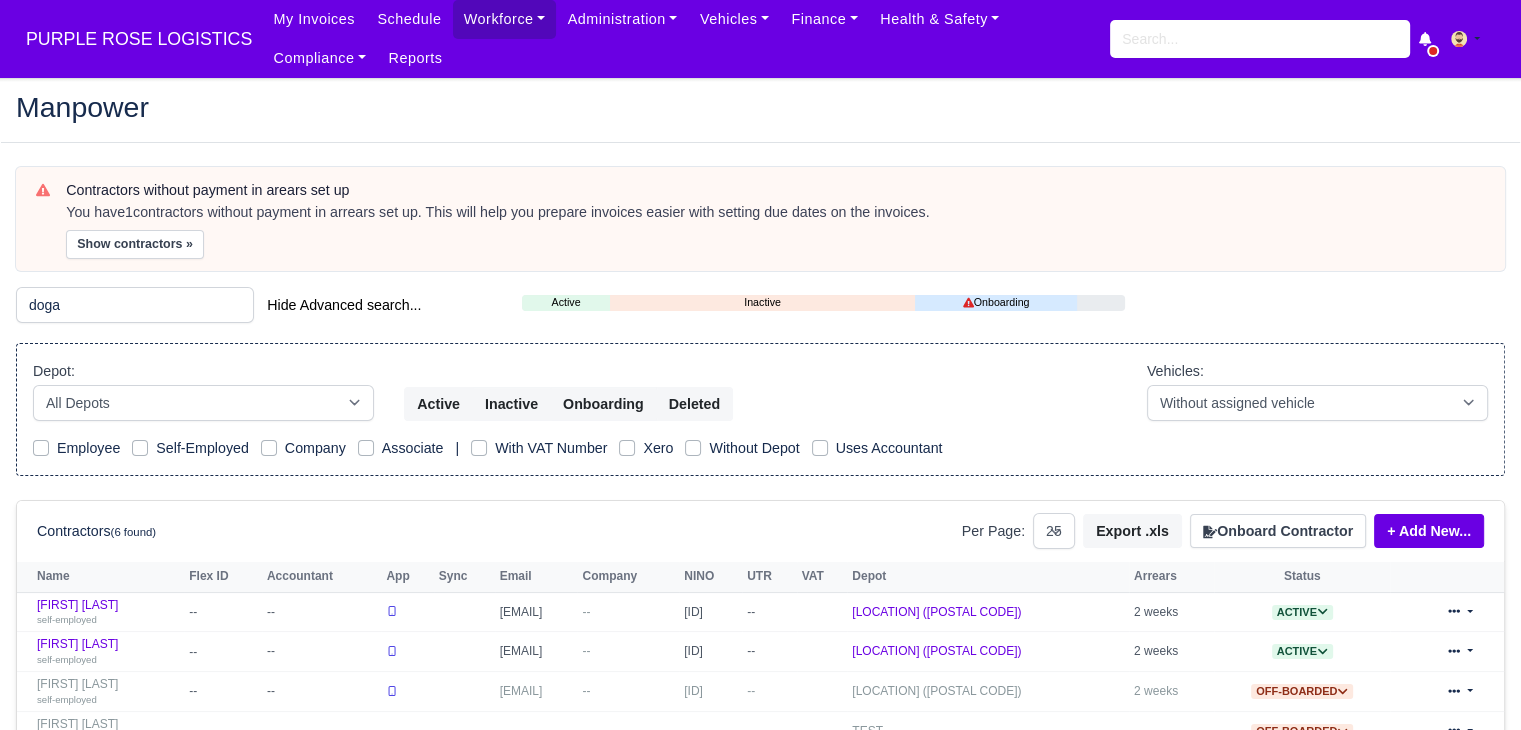 scroll, scrollTop: 169, scrollLeft: 0, axis: vertical 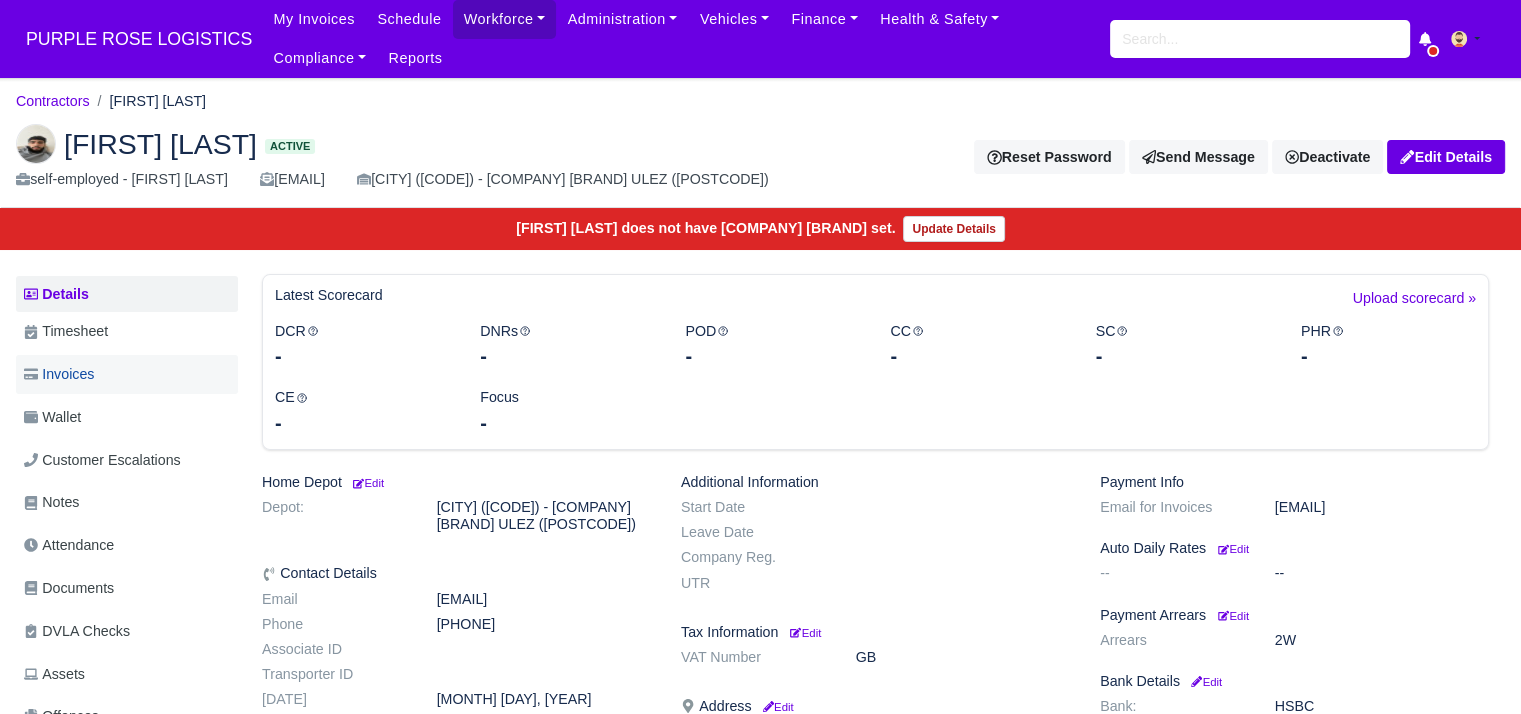 click on "Invoices" at bounding box center [127, 374] 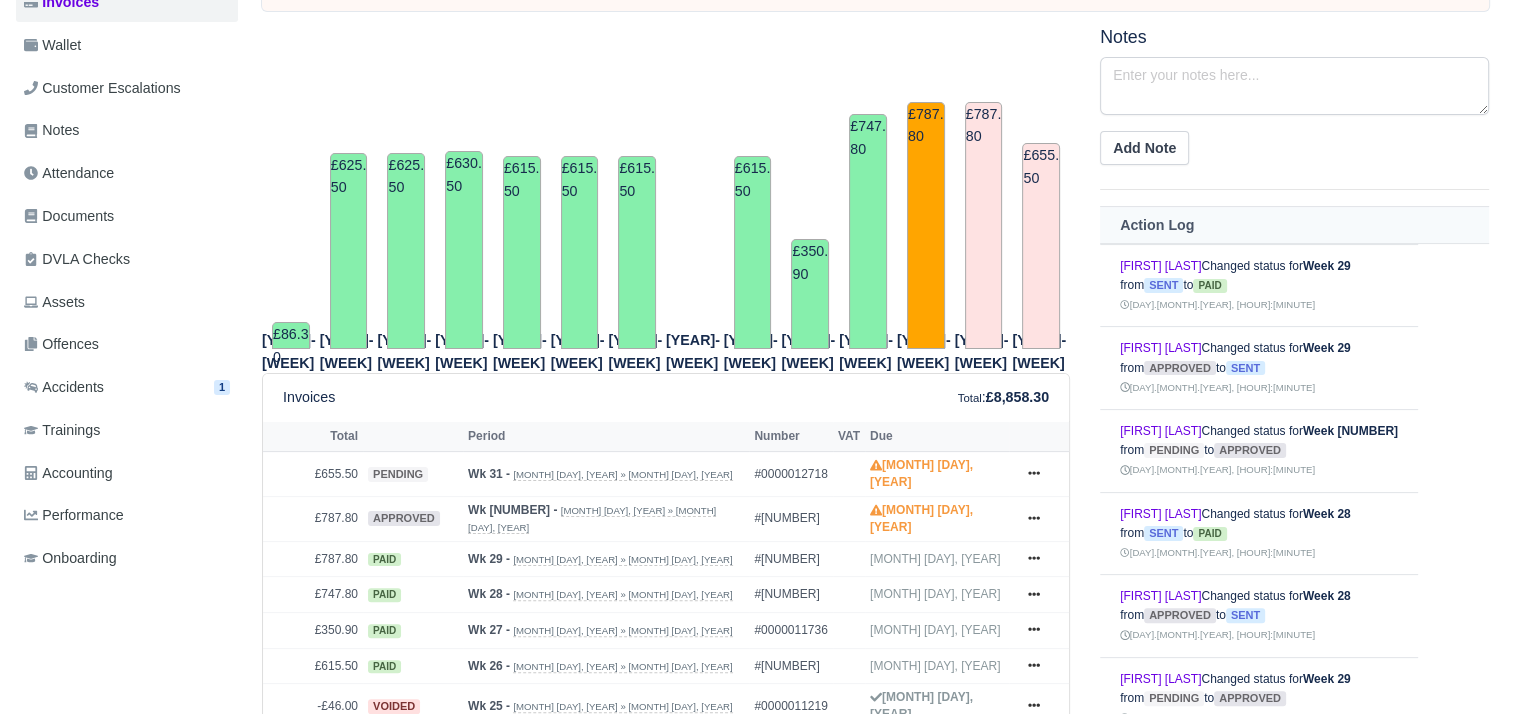scroll, scrollTop: 374, scrollLeft: 0, axis: vertical 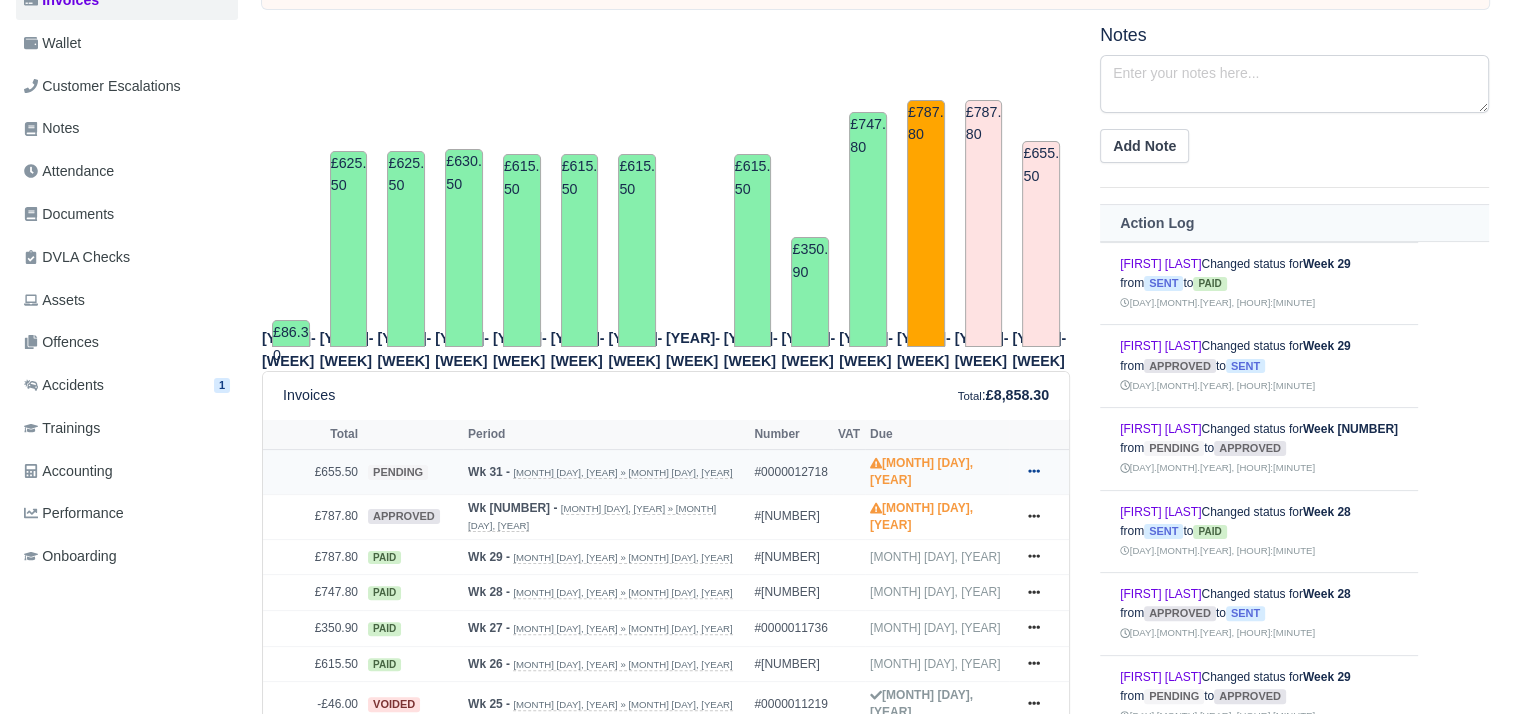 click at bounding box center [1034, 472] 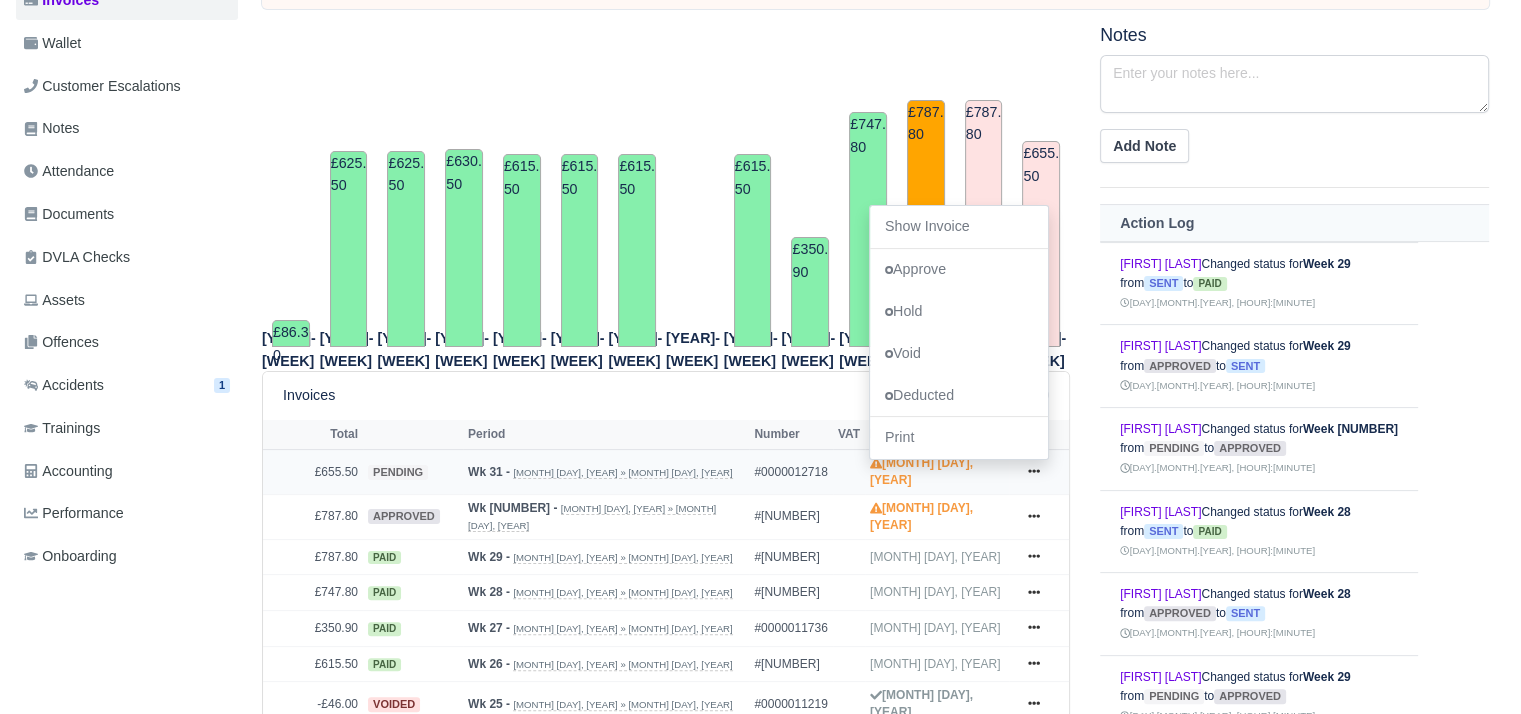 click on "£655.50" at bounding box center (313, 472) 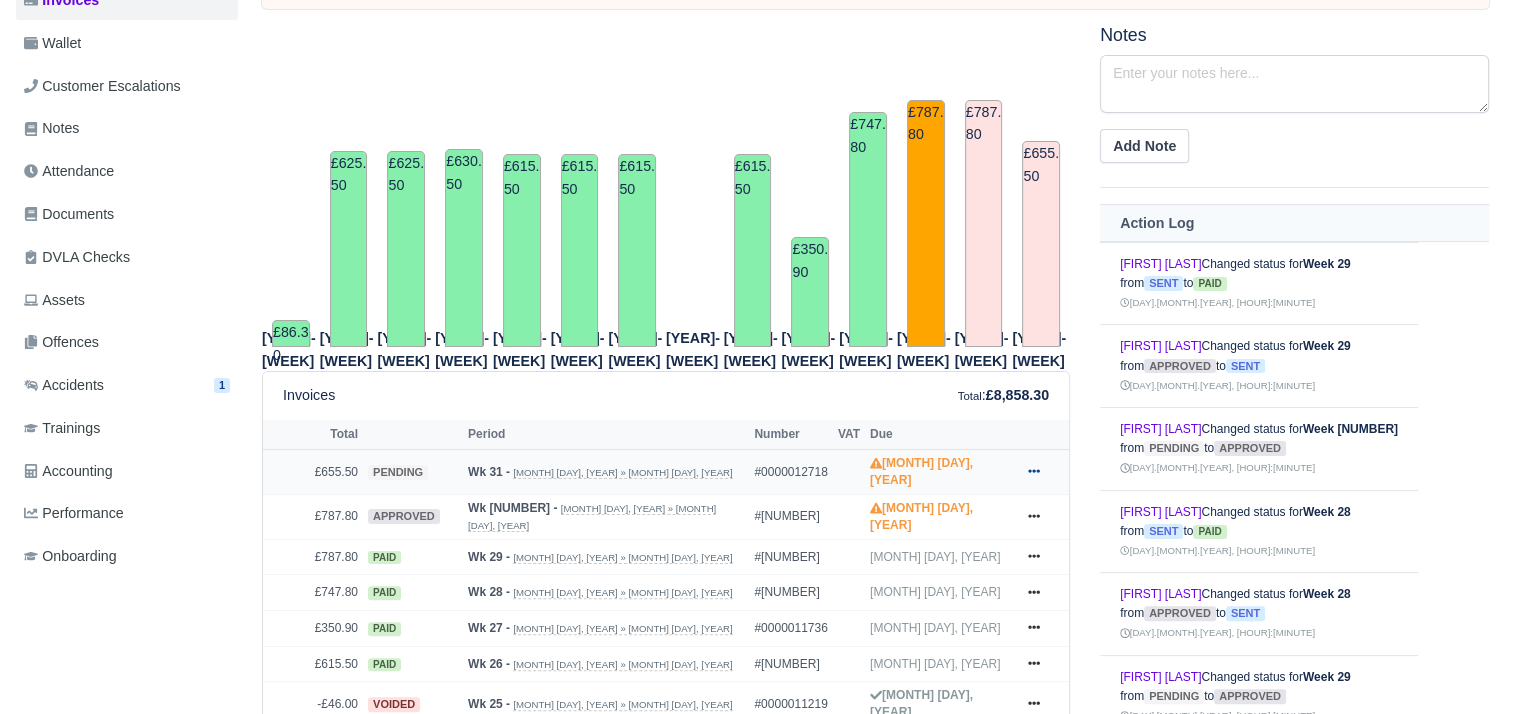 click 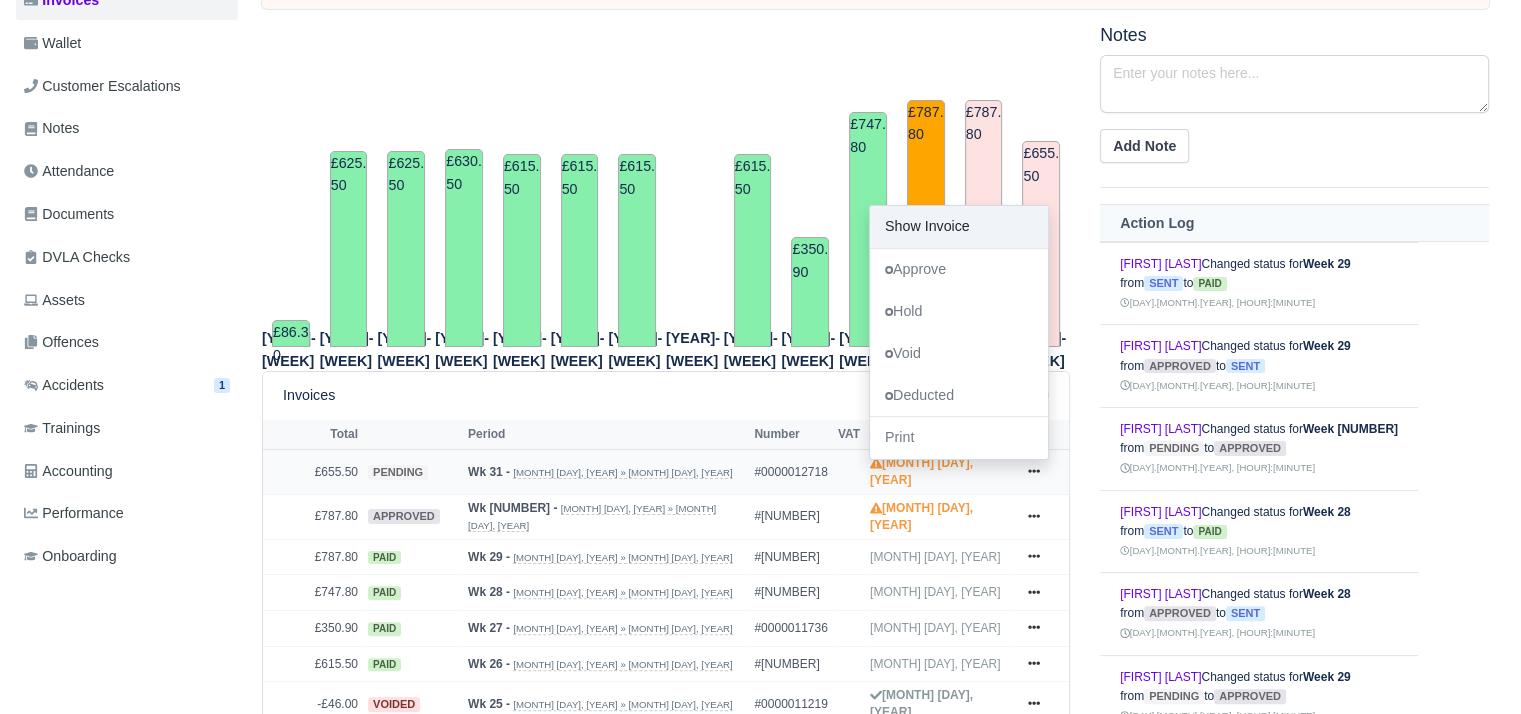 click on "Show Invoice" at bounding box center [959, 227] 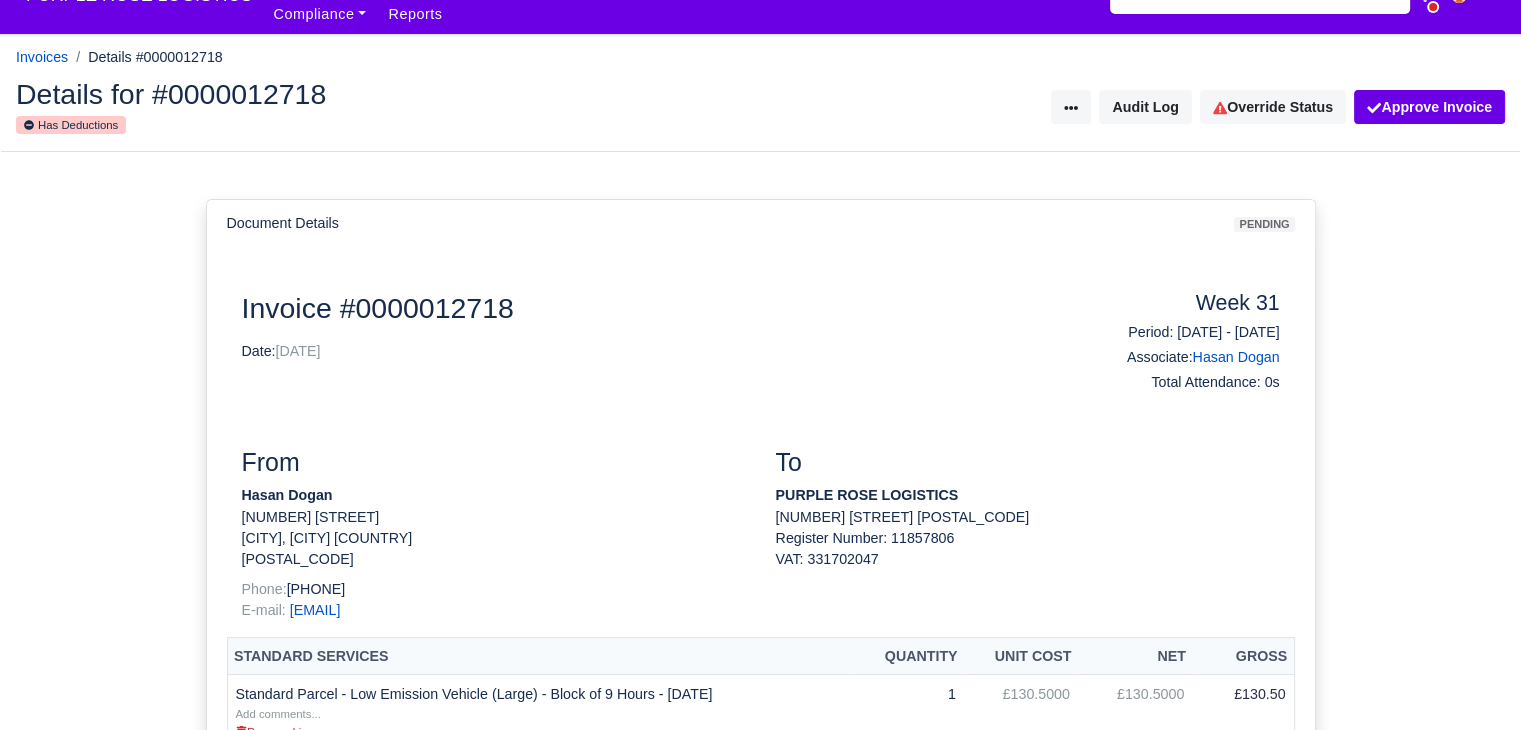 scroll, scrollTop: 42, scrollLeft: 0, axis: vertical 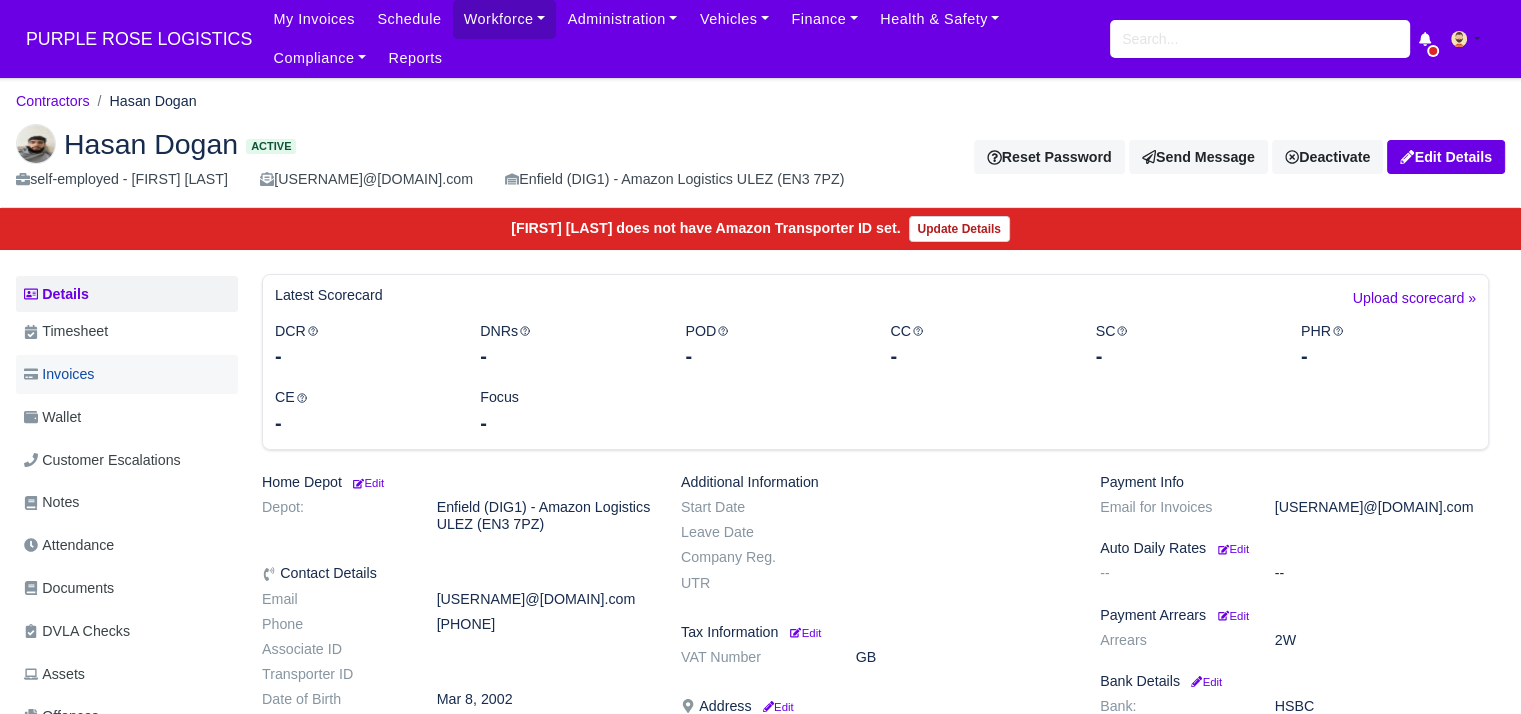 click on "Invoices" at bounding box center (127, 374) 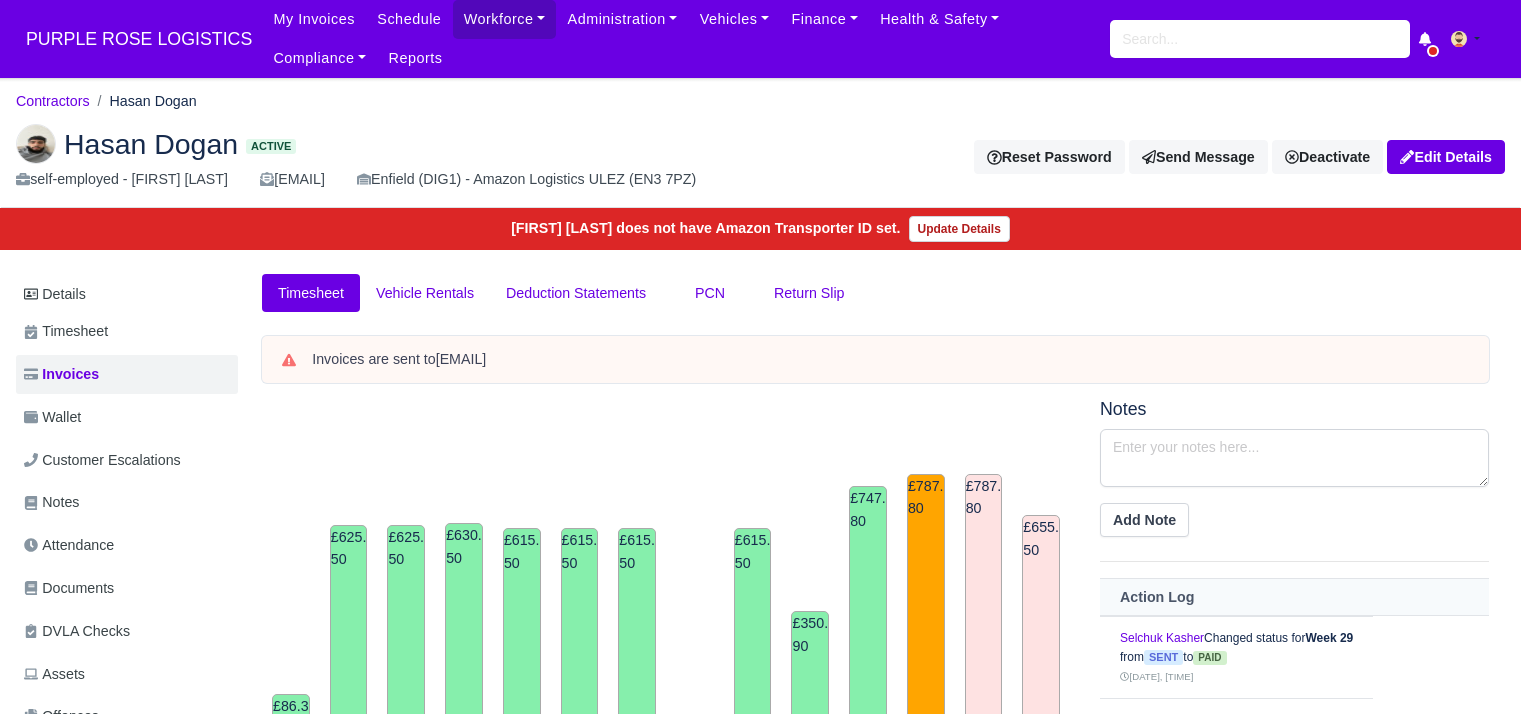 scroll, scrollTop: 0, scrollLeft: 0, axis: both 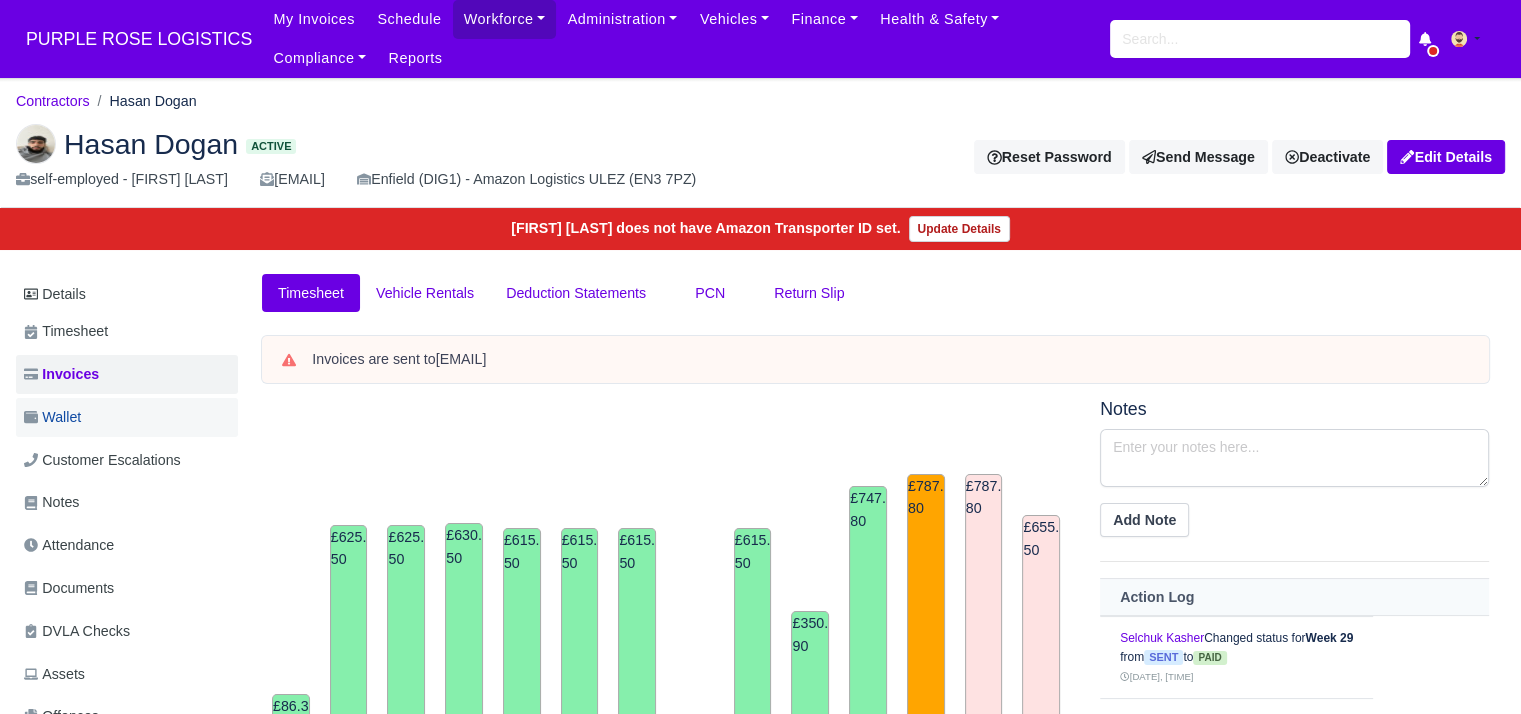click on "Wallet" at bounding box center (127, 417) 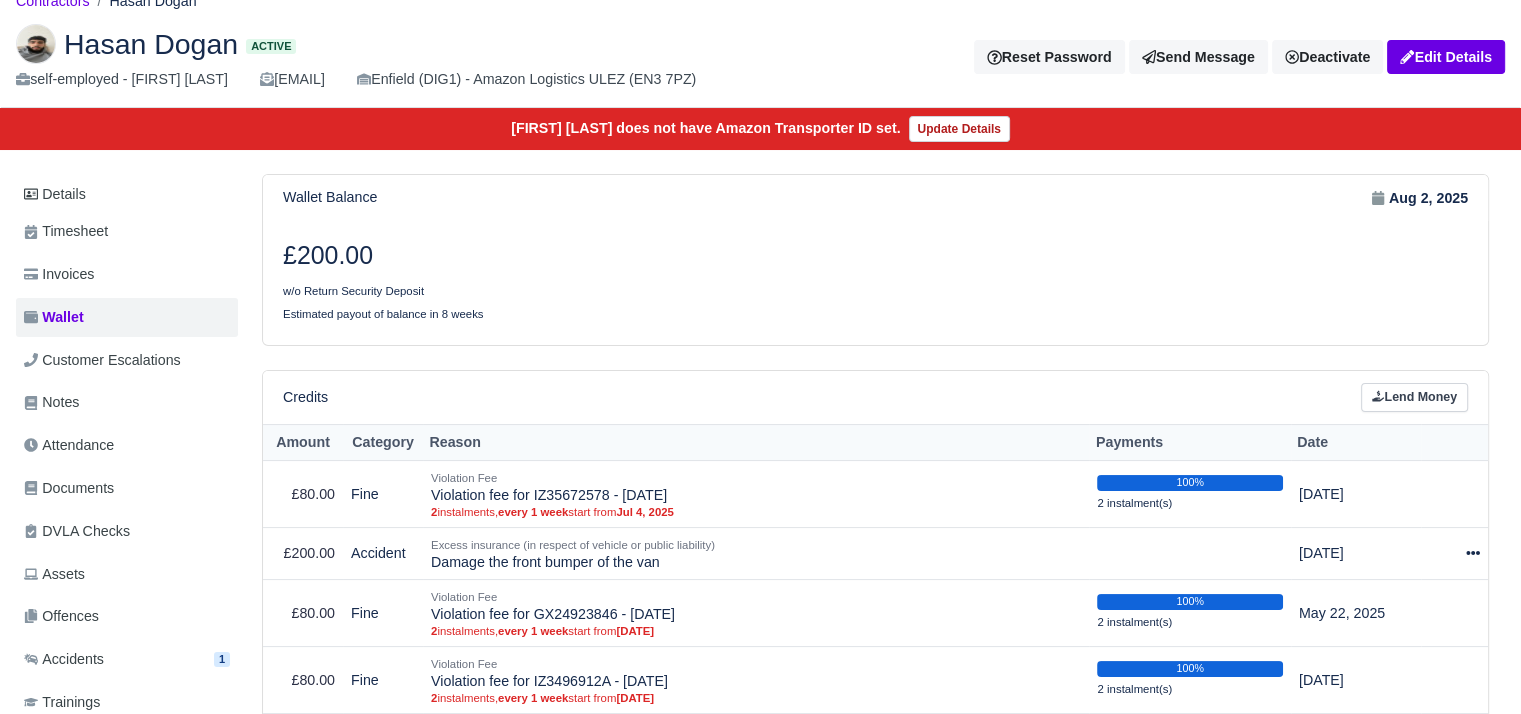 scroll, scrollTop: 83, scrollLeft: 0, axis: vertical 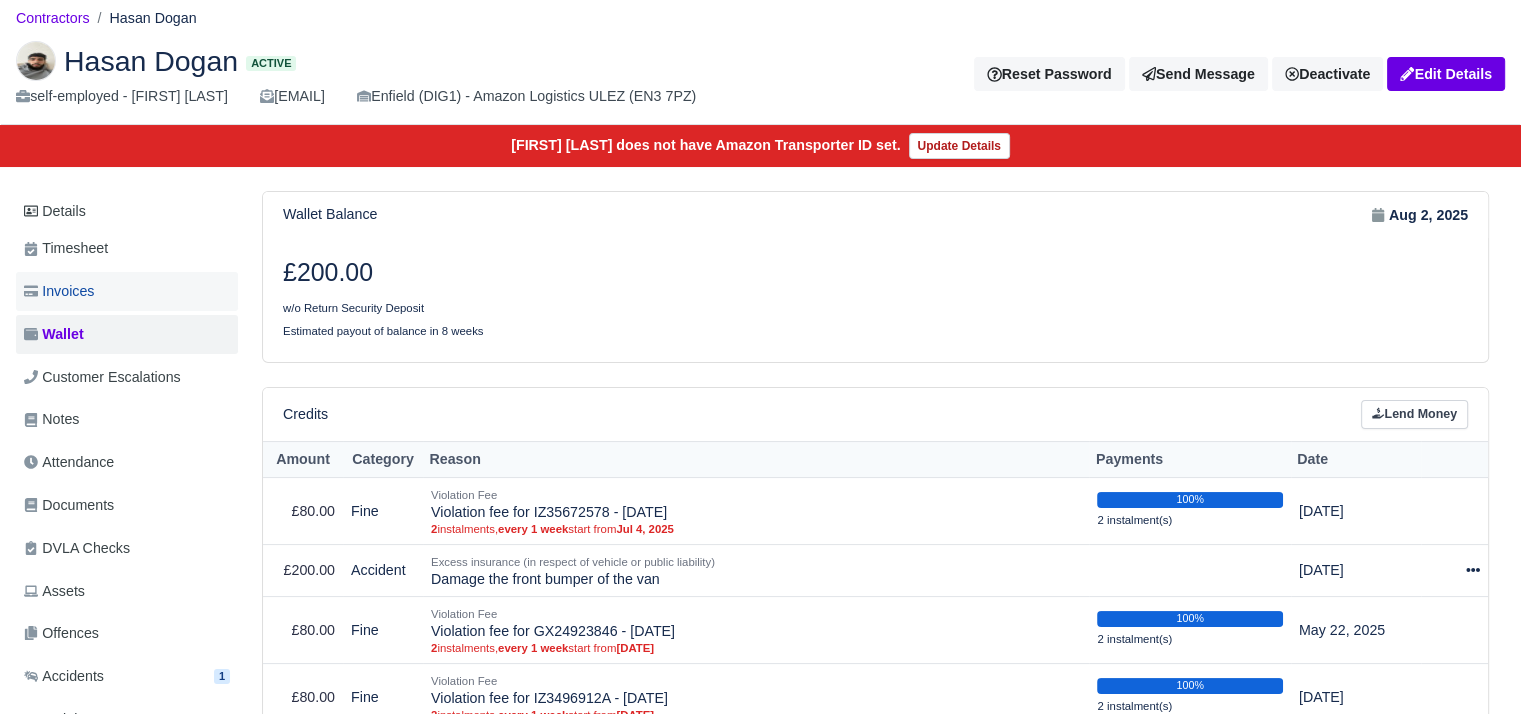 click on "Invoices" at bounding box center (127, 291) 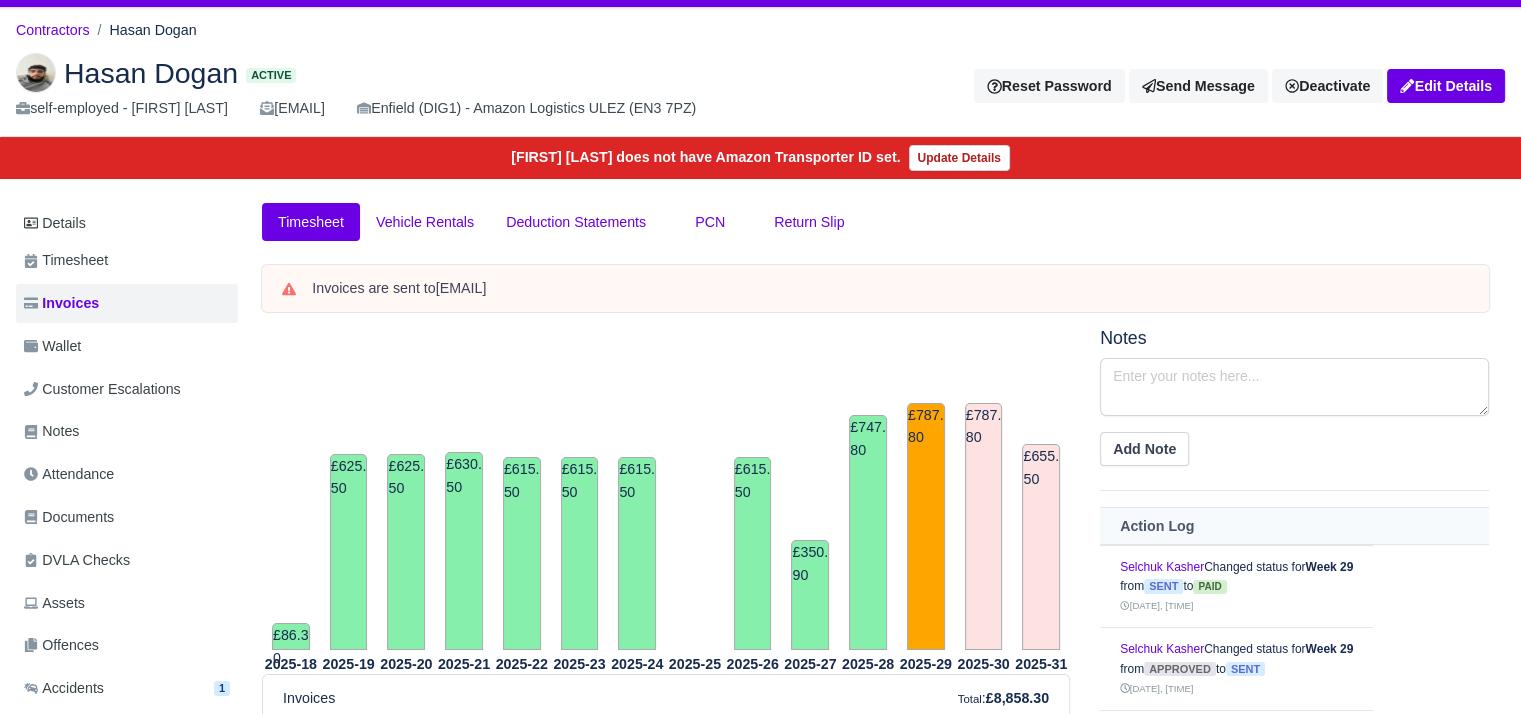 scroll, scrollTop: 32, scrollLeft: 0, axis: vertical 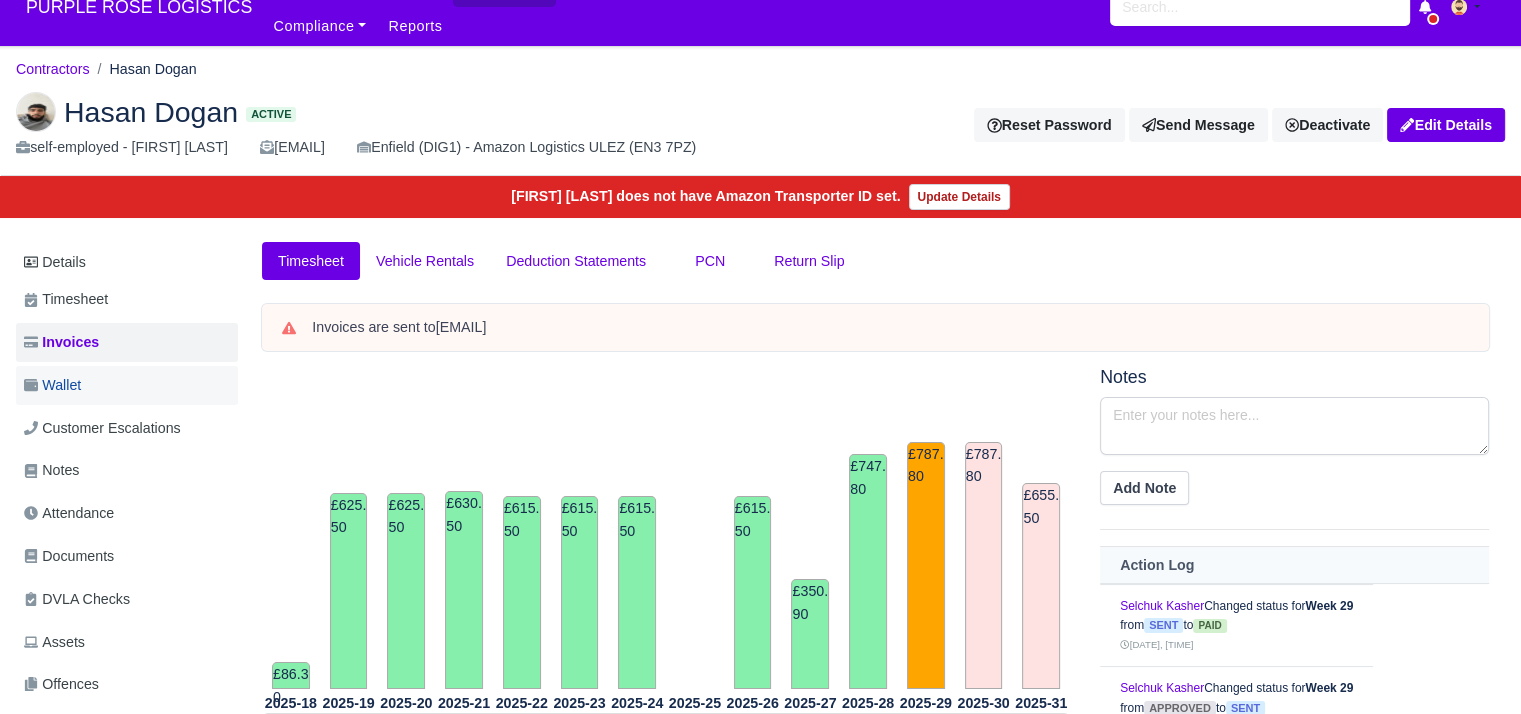 click on "Wallet" at bounding box center (127, 385) 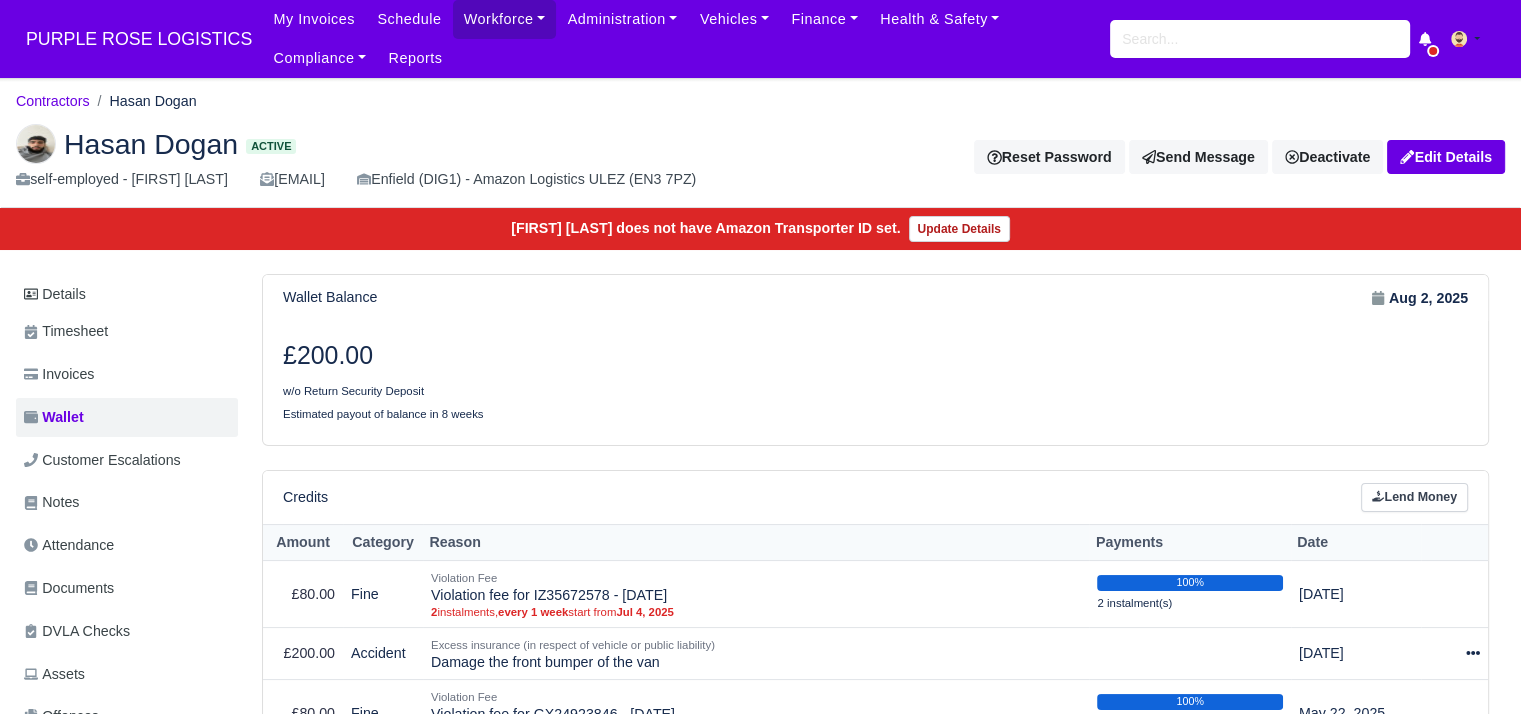 scroll, scrollTop: 444, scrollLeft: 0, axis: vertical 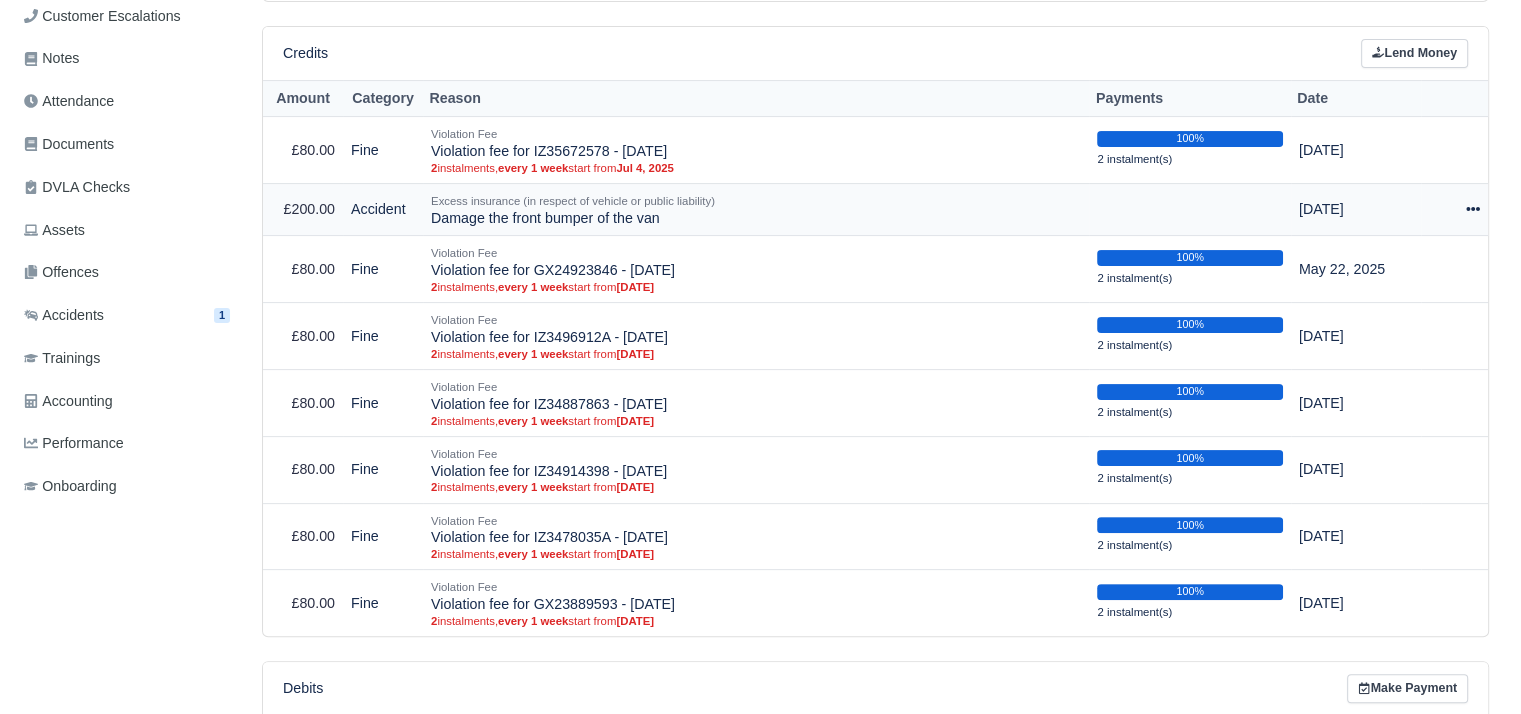 click 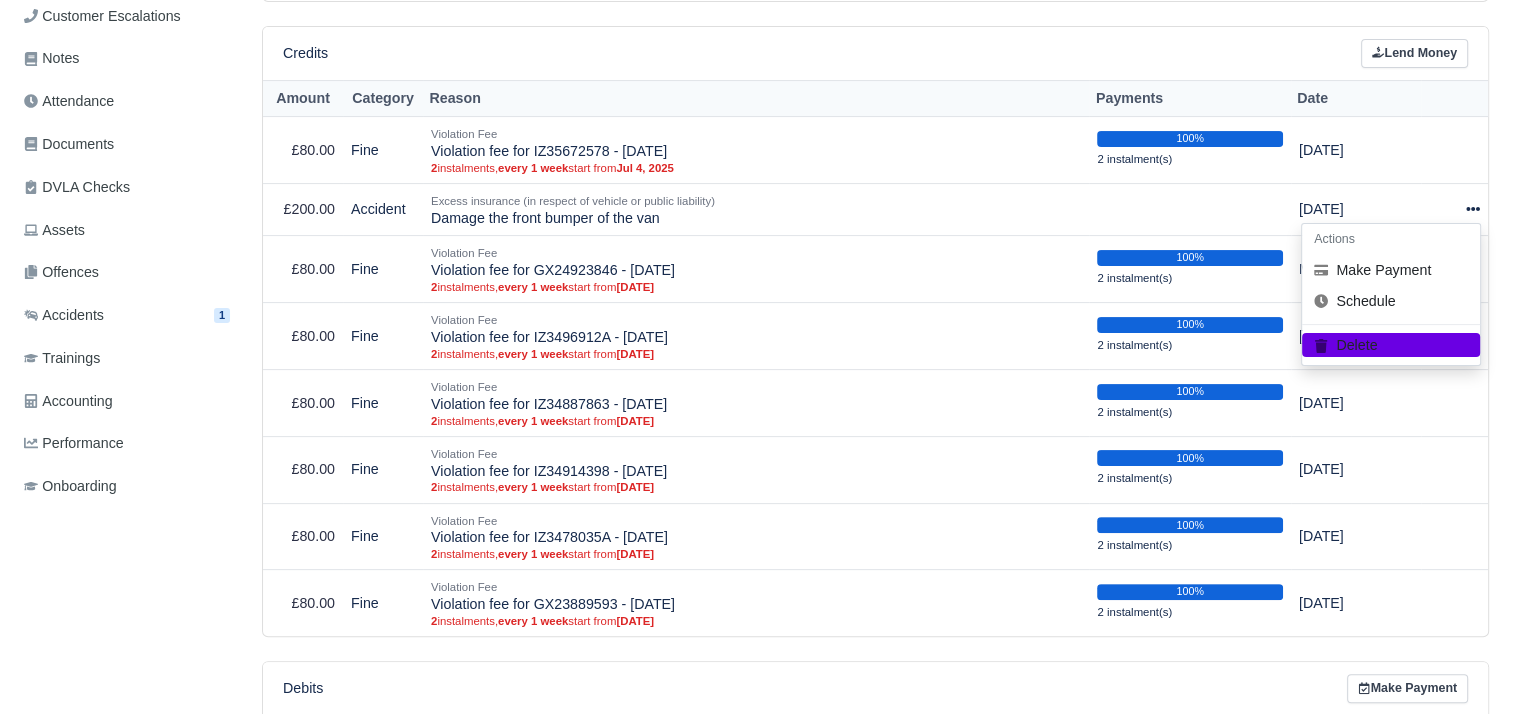 click on "Credits
Lend Money" at bounding box center [875, 53] 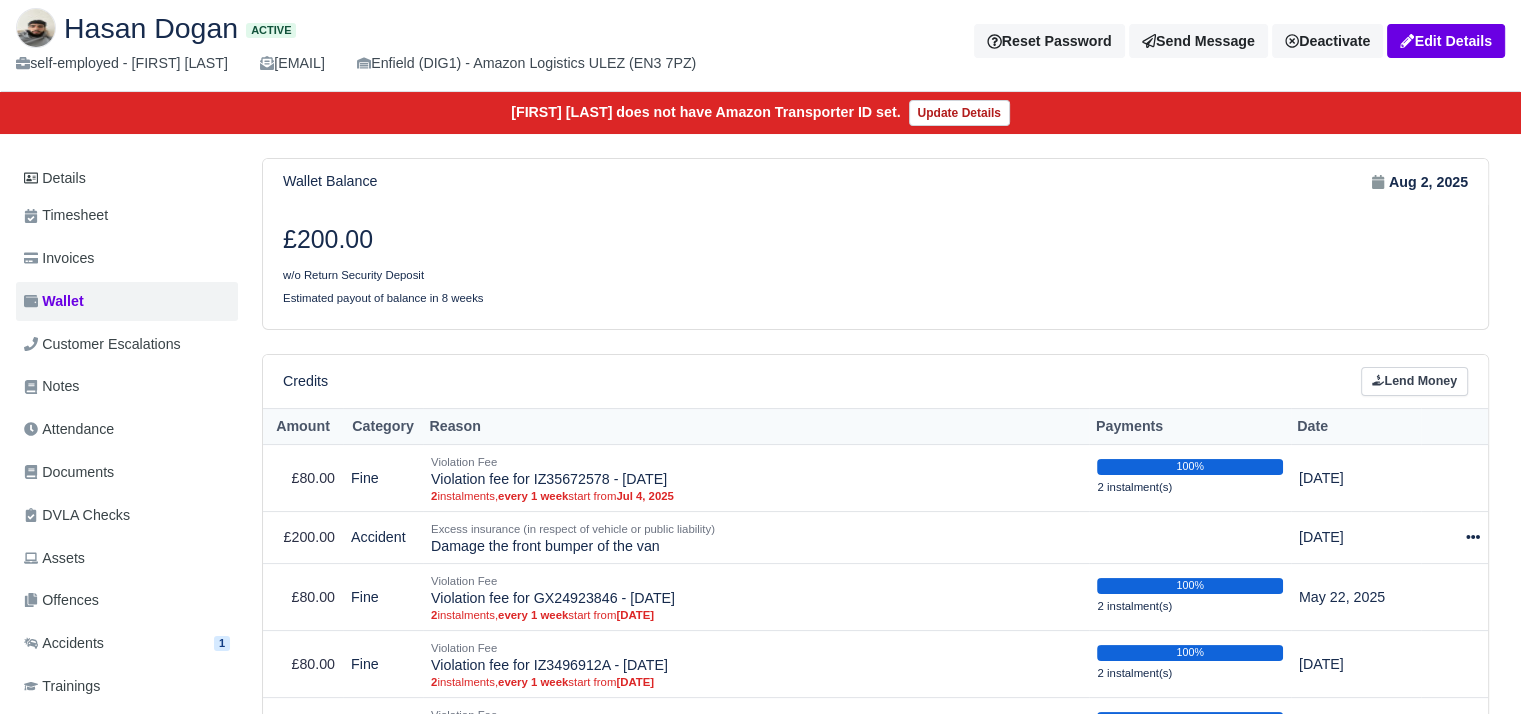 scroll, scrollTop: 112, scrollLeft: 0, axis: vertical 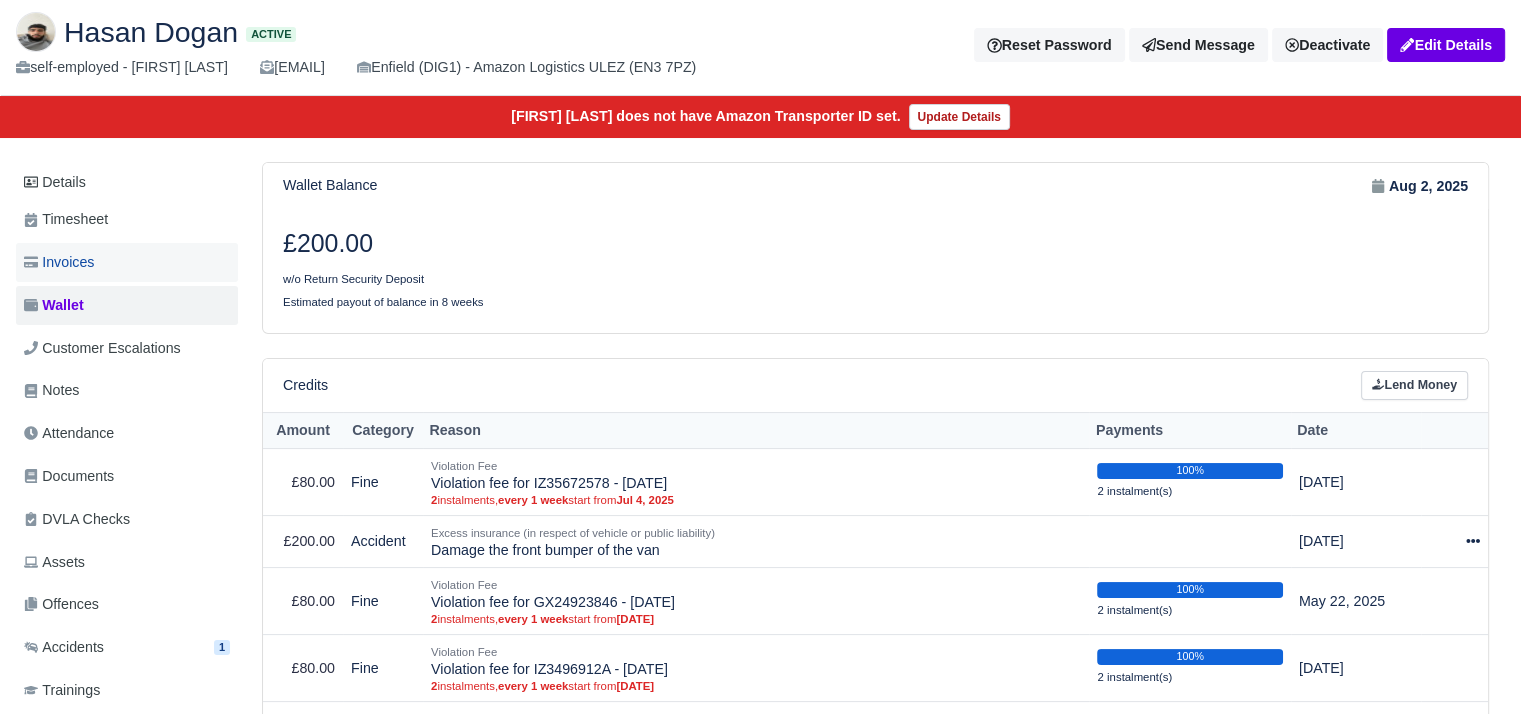 click on "Invoices" at bounding box center (127, 262) 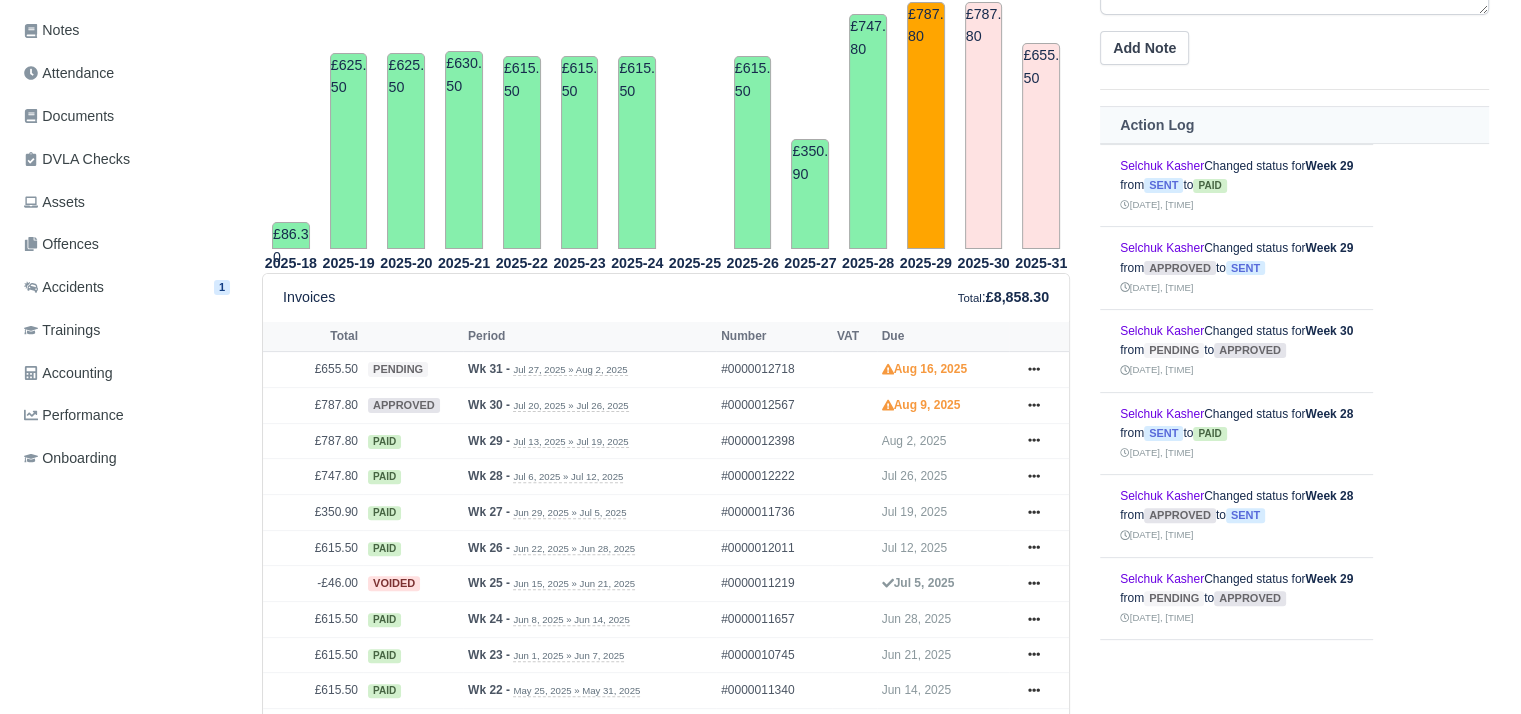 scroll, scrollTop: 576, scrollLeft: 0, axis: vertical 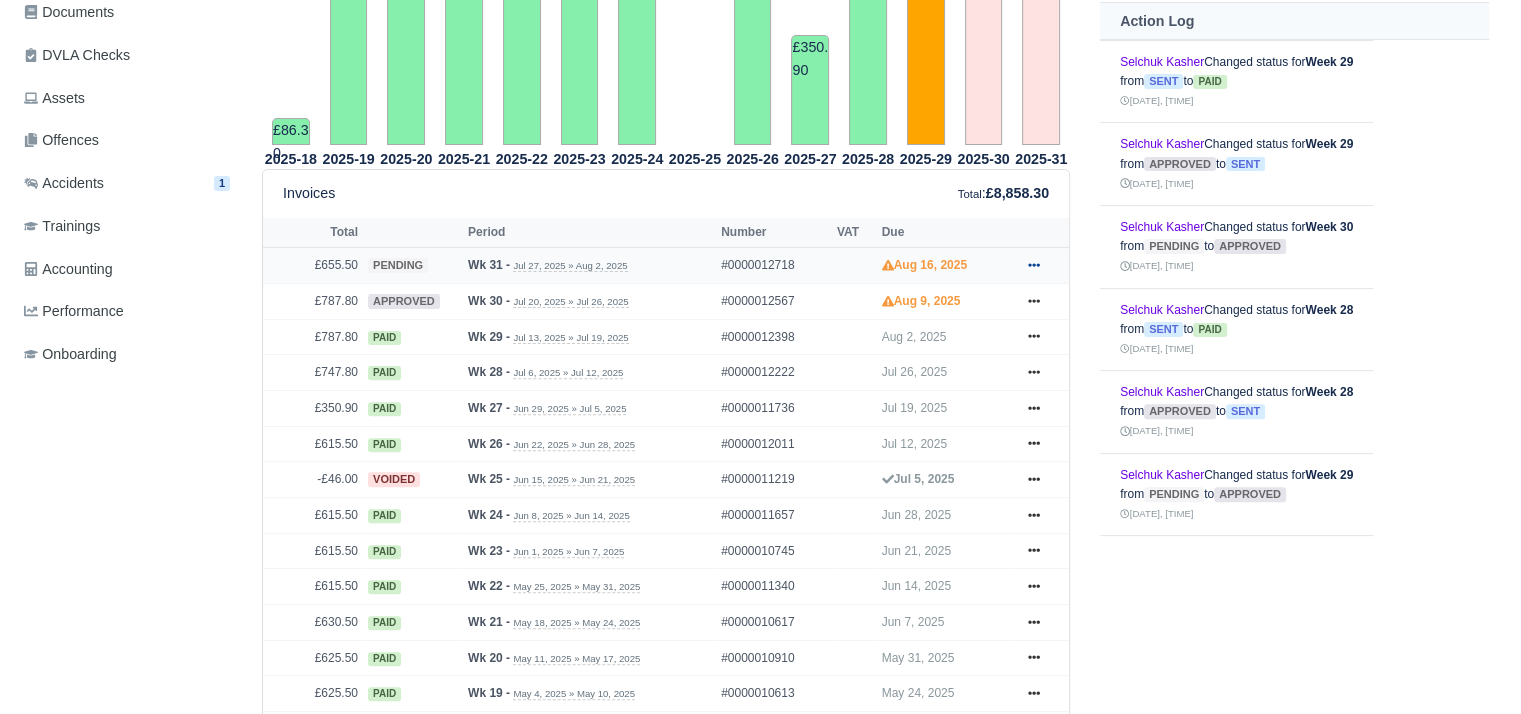 click 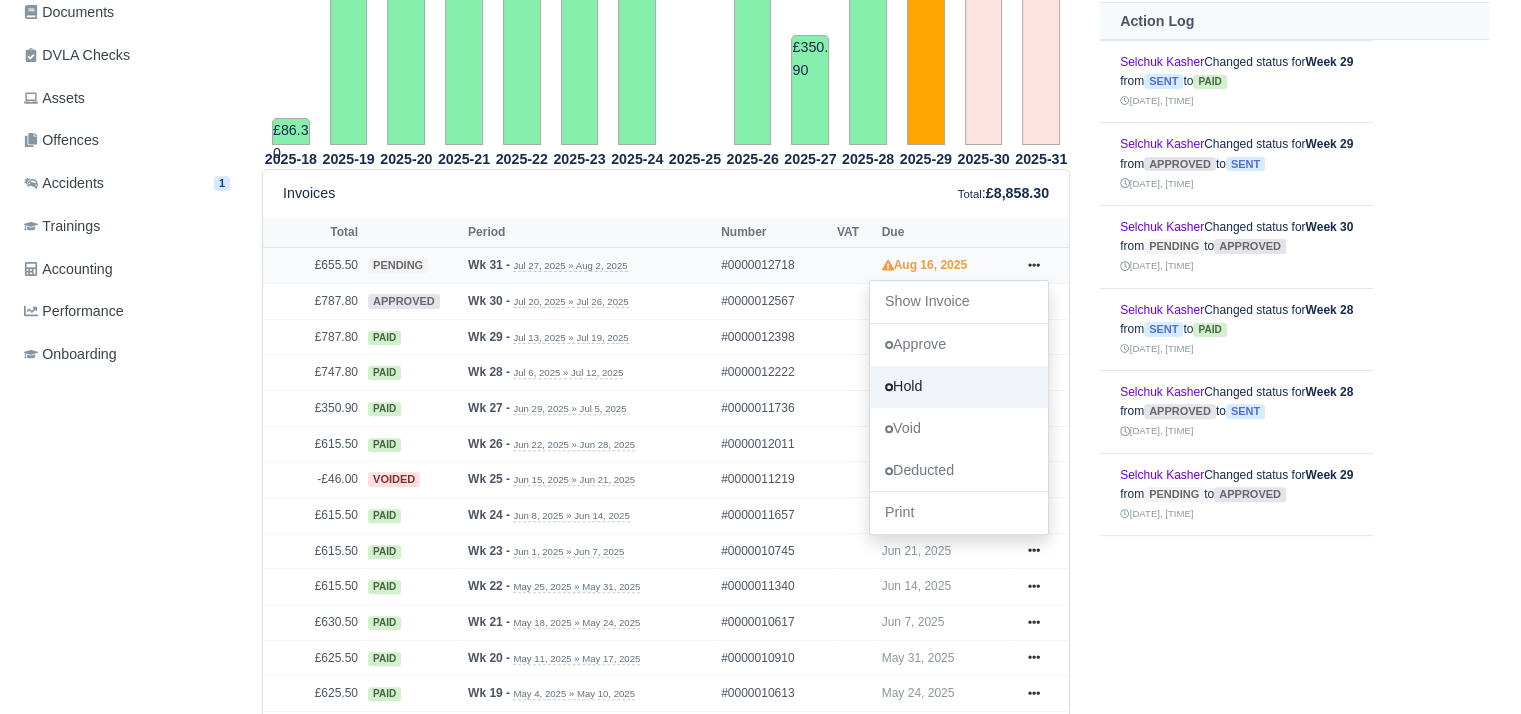 click on "Hold" at bounding box center [959, 387] 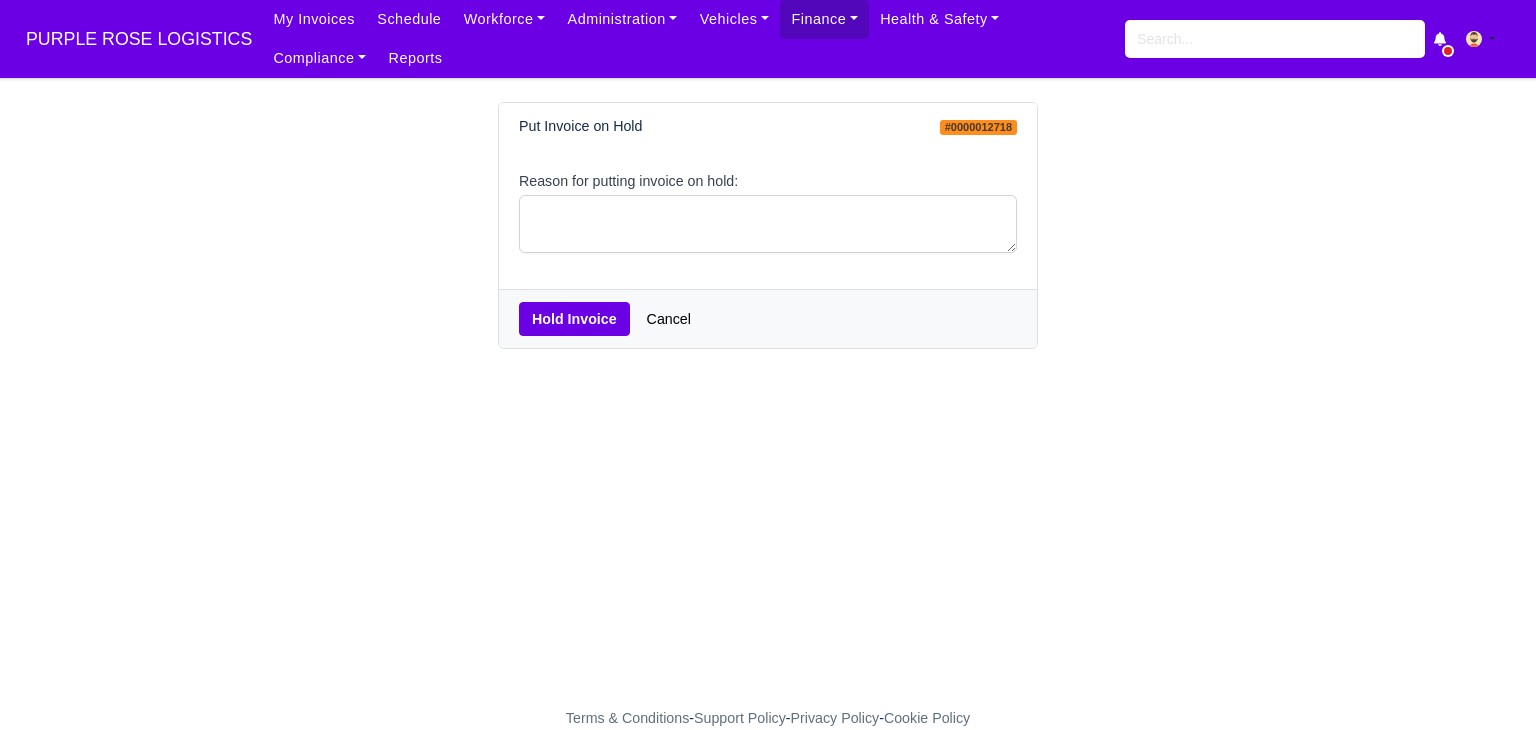 scroll, scrollTop: 0, scrollLeft: 0, axis: both 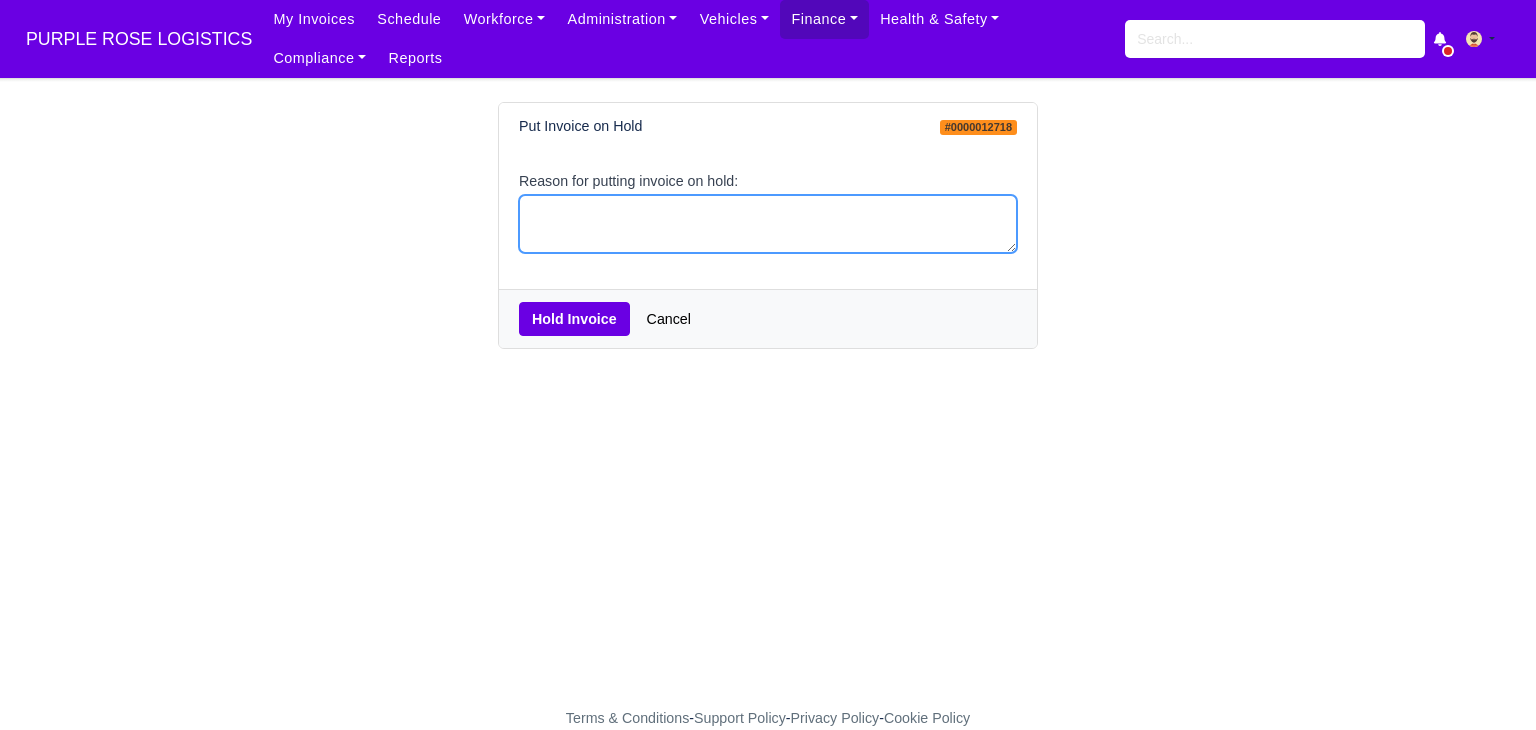 click on "Reason for putting invoice on hold:" at bounding box center (768, 224) 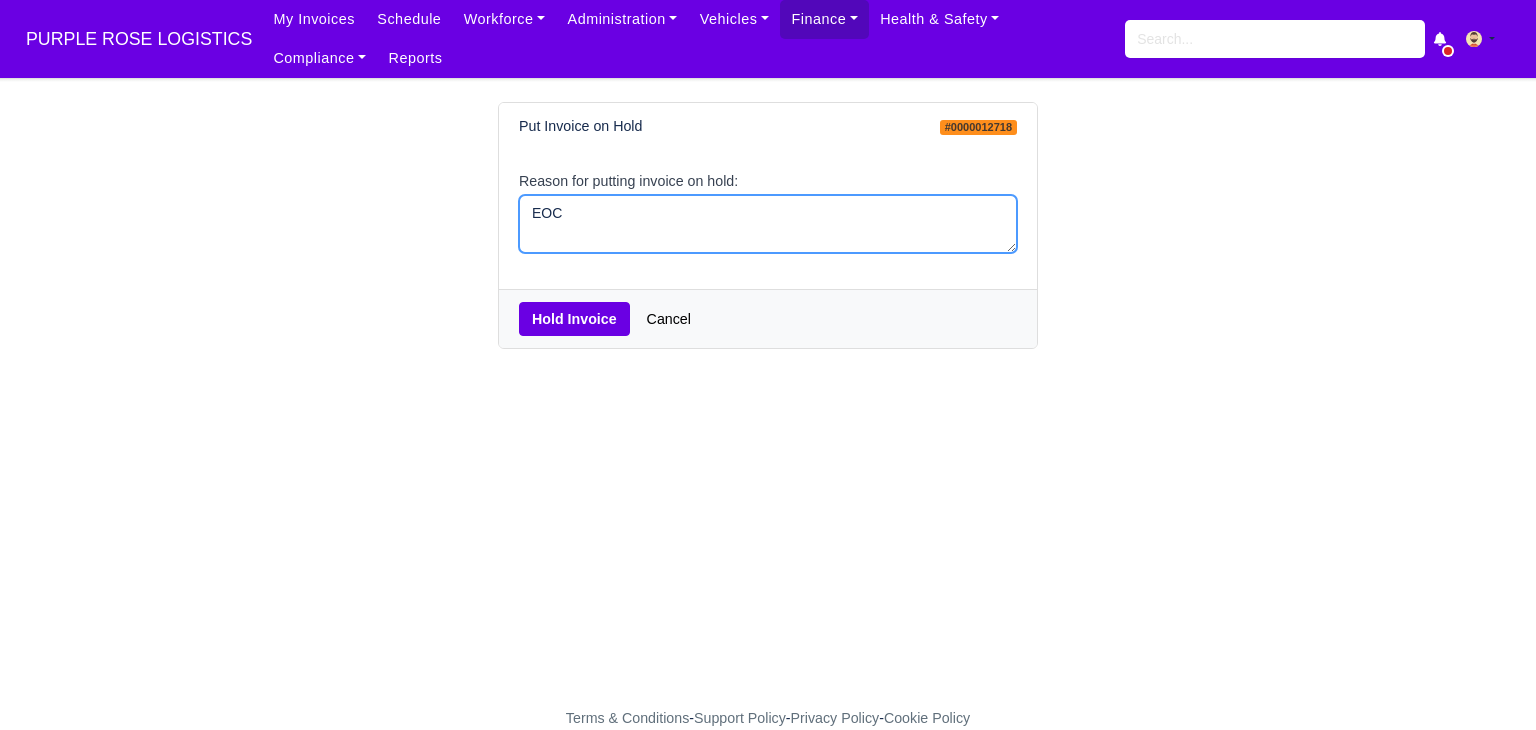 type on "EOC" 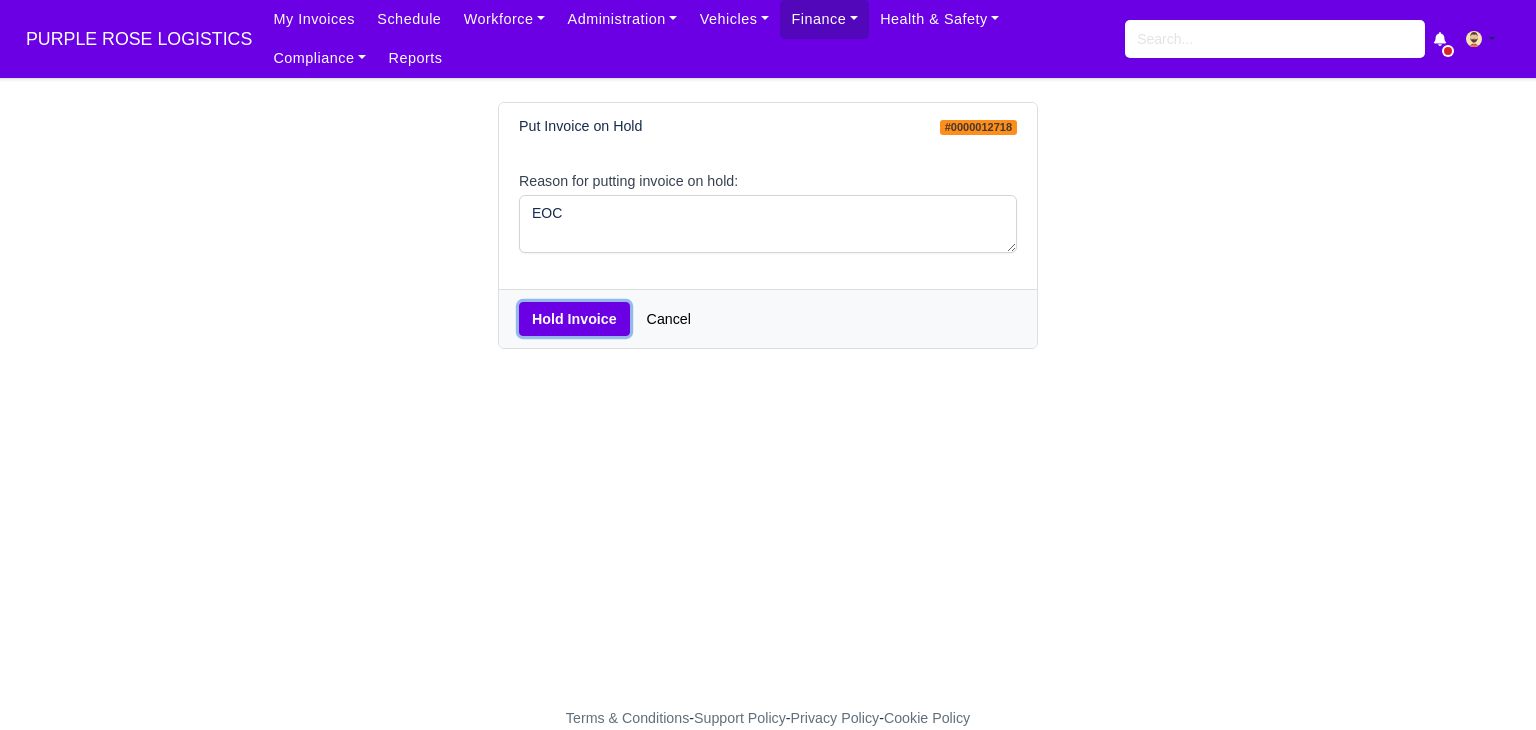 click on "Hold Invoice" at bounding box center (574, 319) 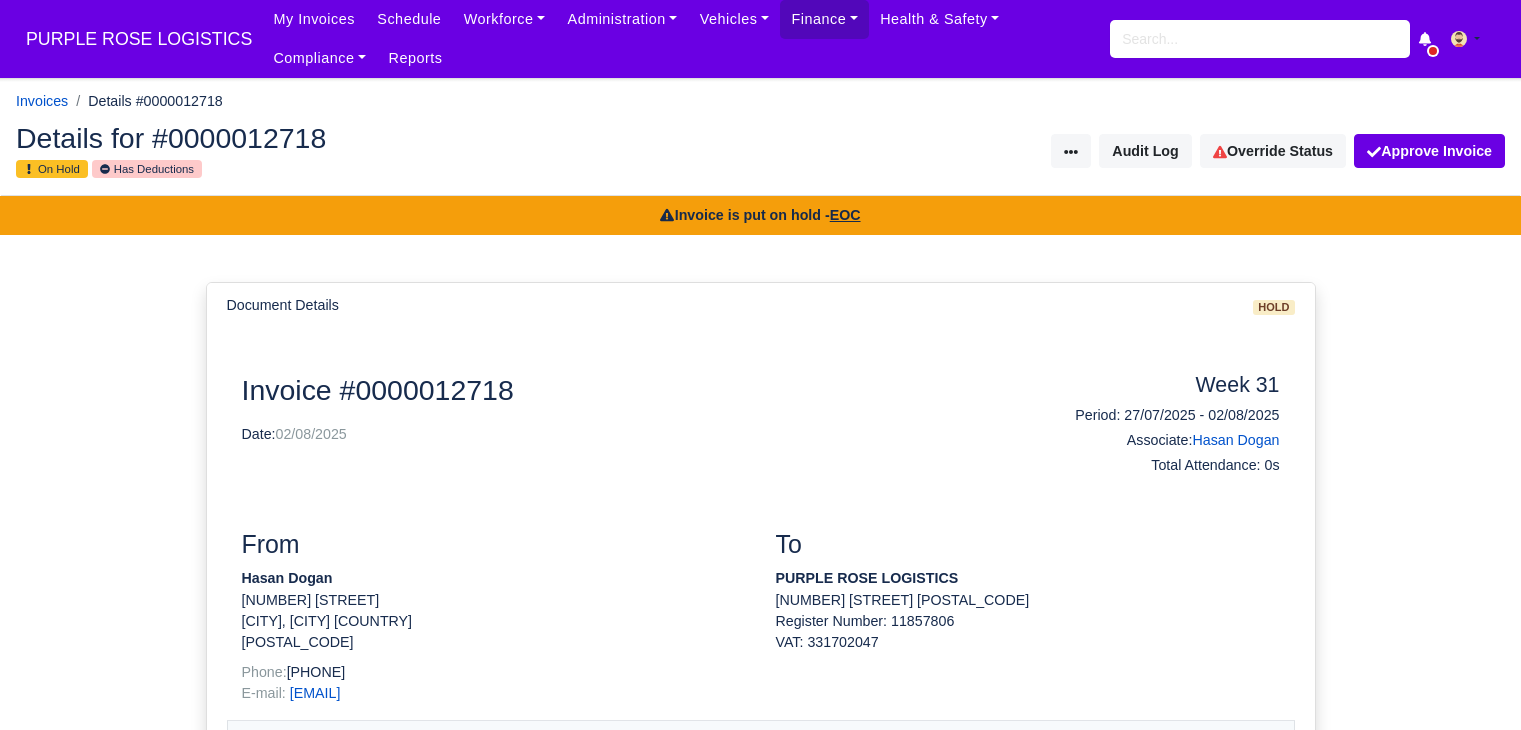 scroll, scrollTop: 0, scrollLeft: 0, axis: both 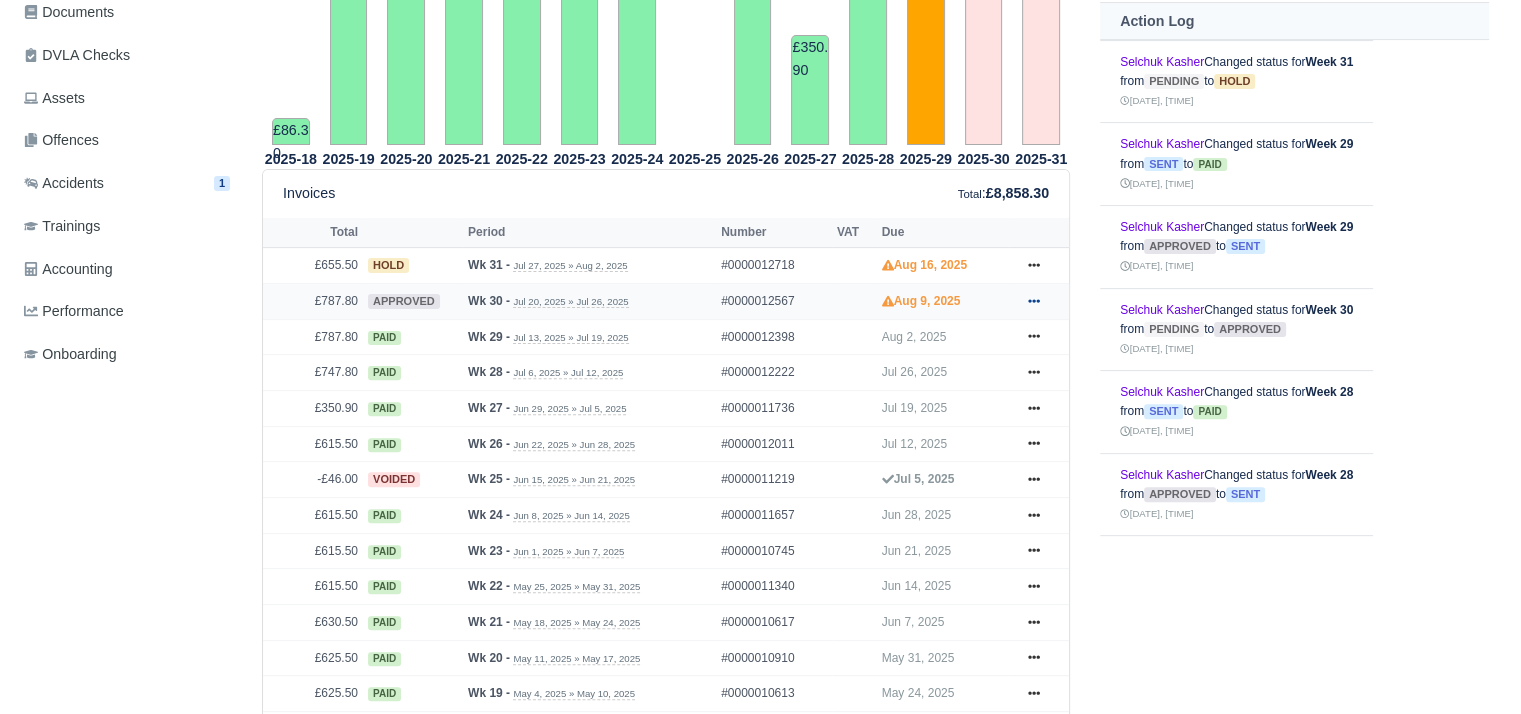 click 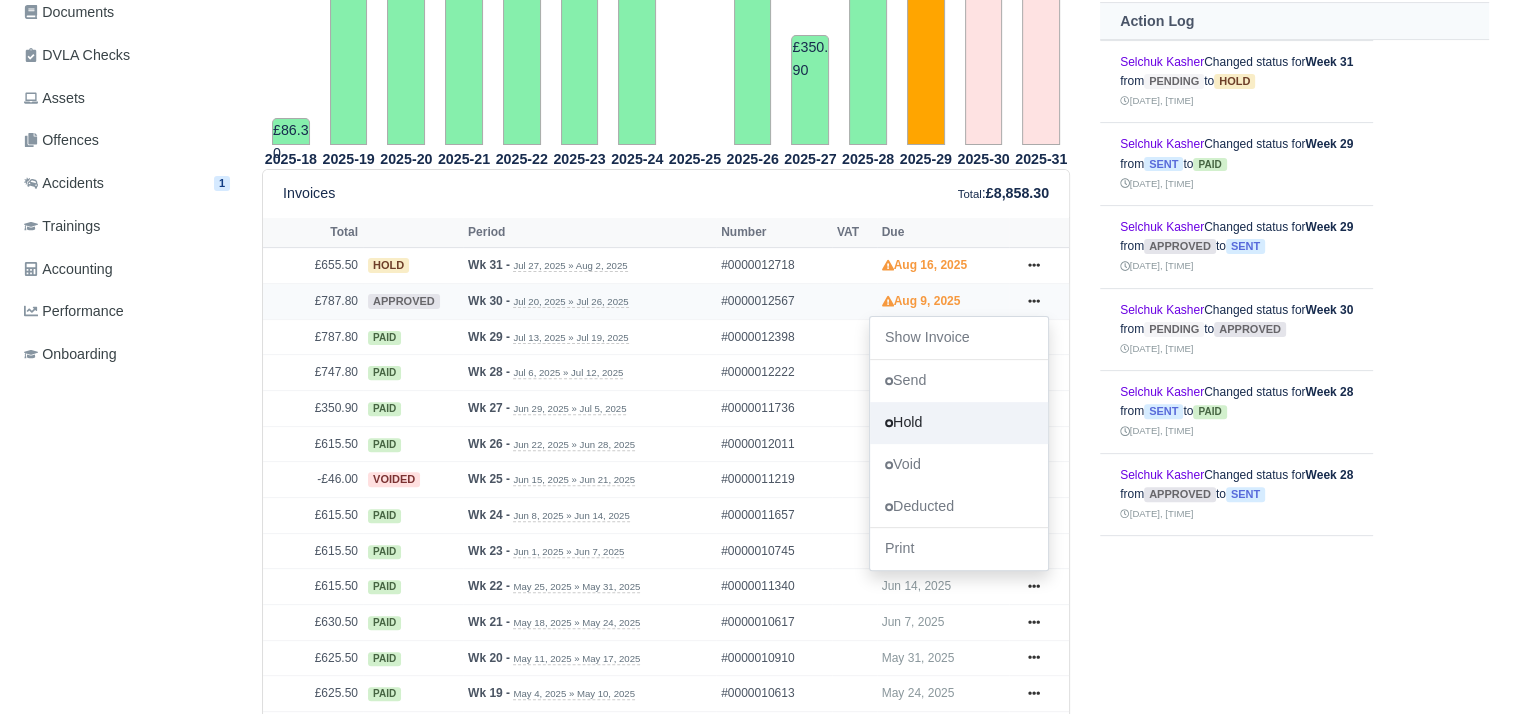 click on "Hold" at bounding box center [959, 423] 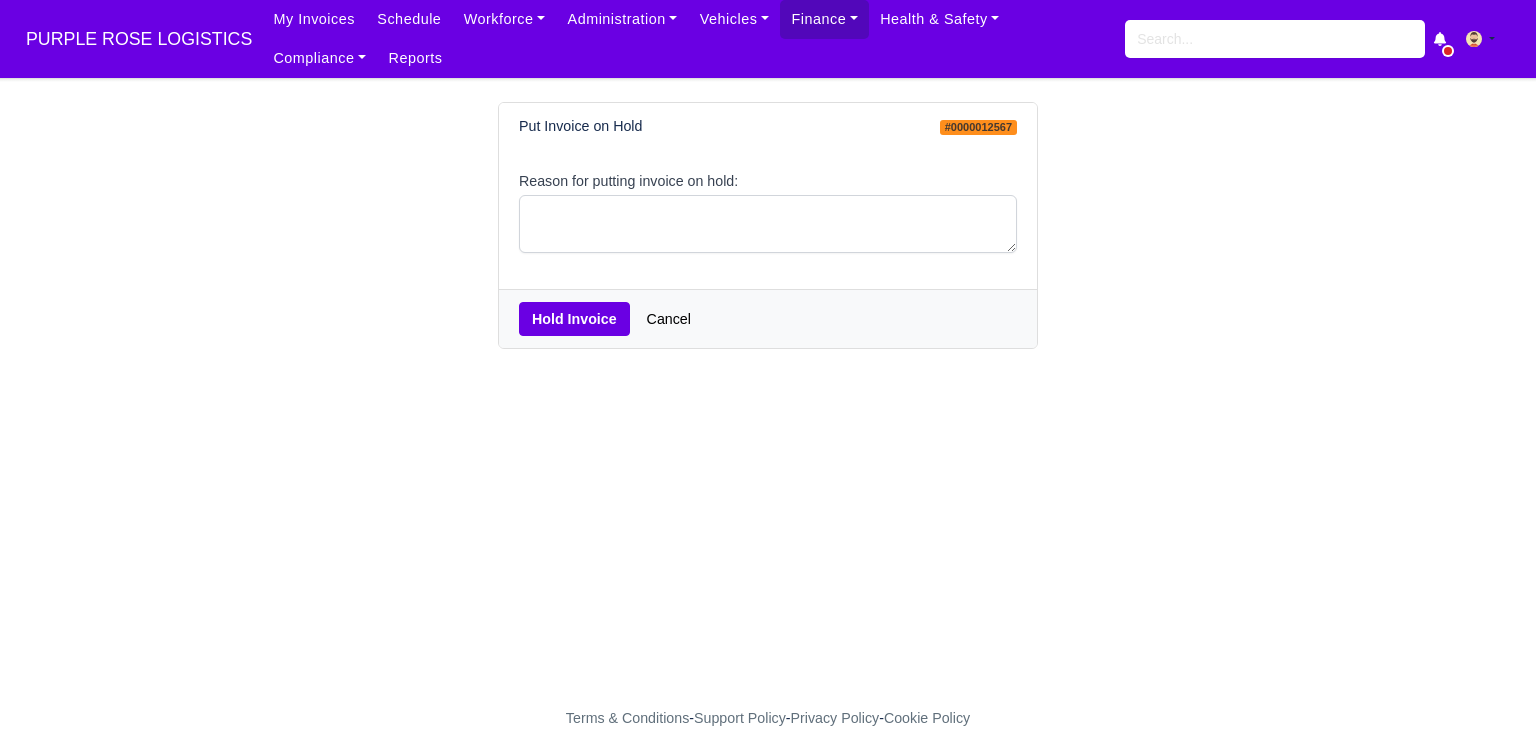 scroll, scrollTop: 0, scrollLeft: 0, axis: both 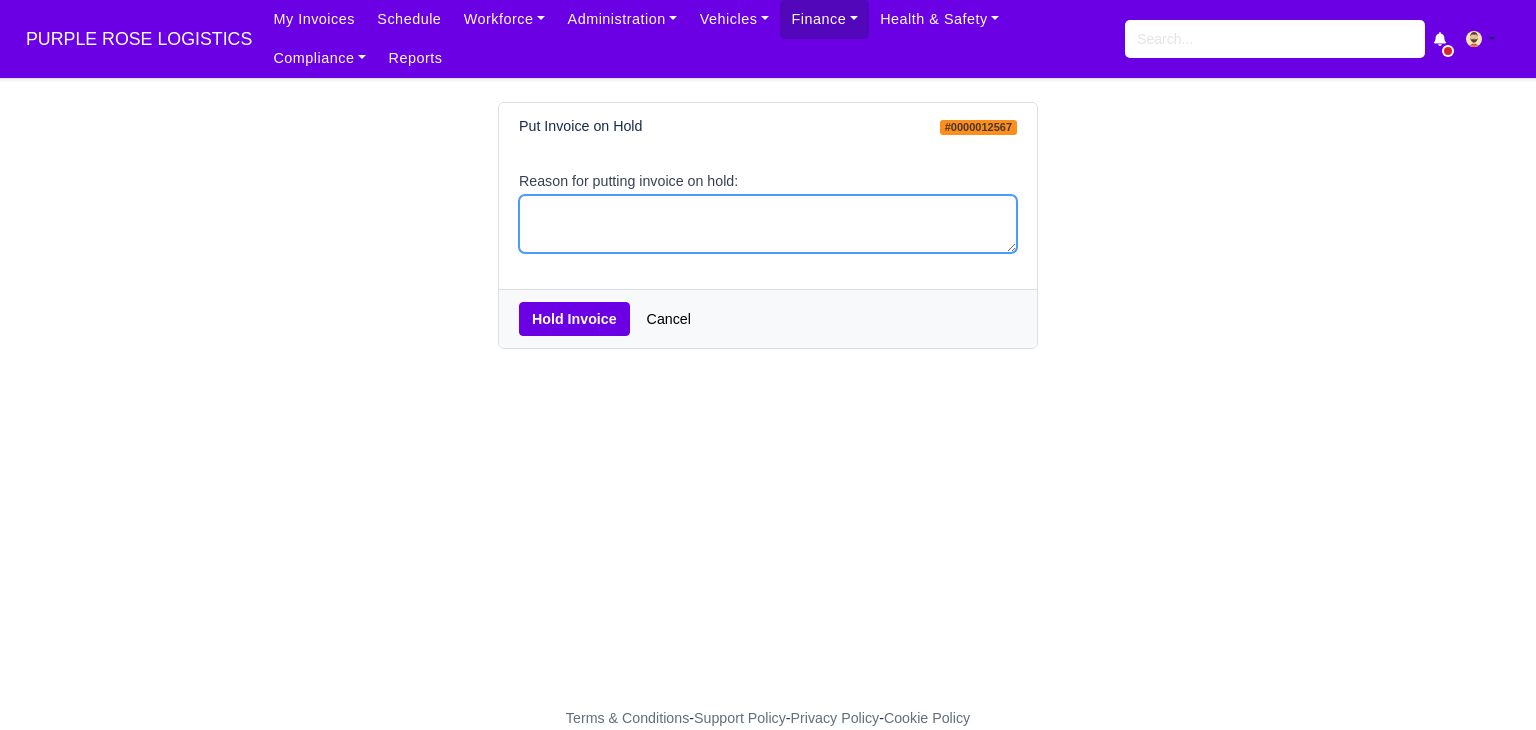click on "Reason for putting invoice on hold:" at bounding box center (768, 224) 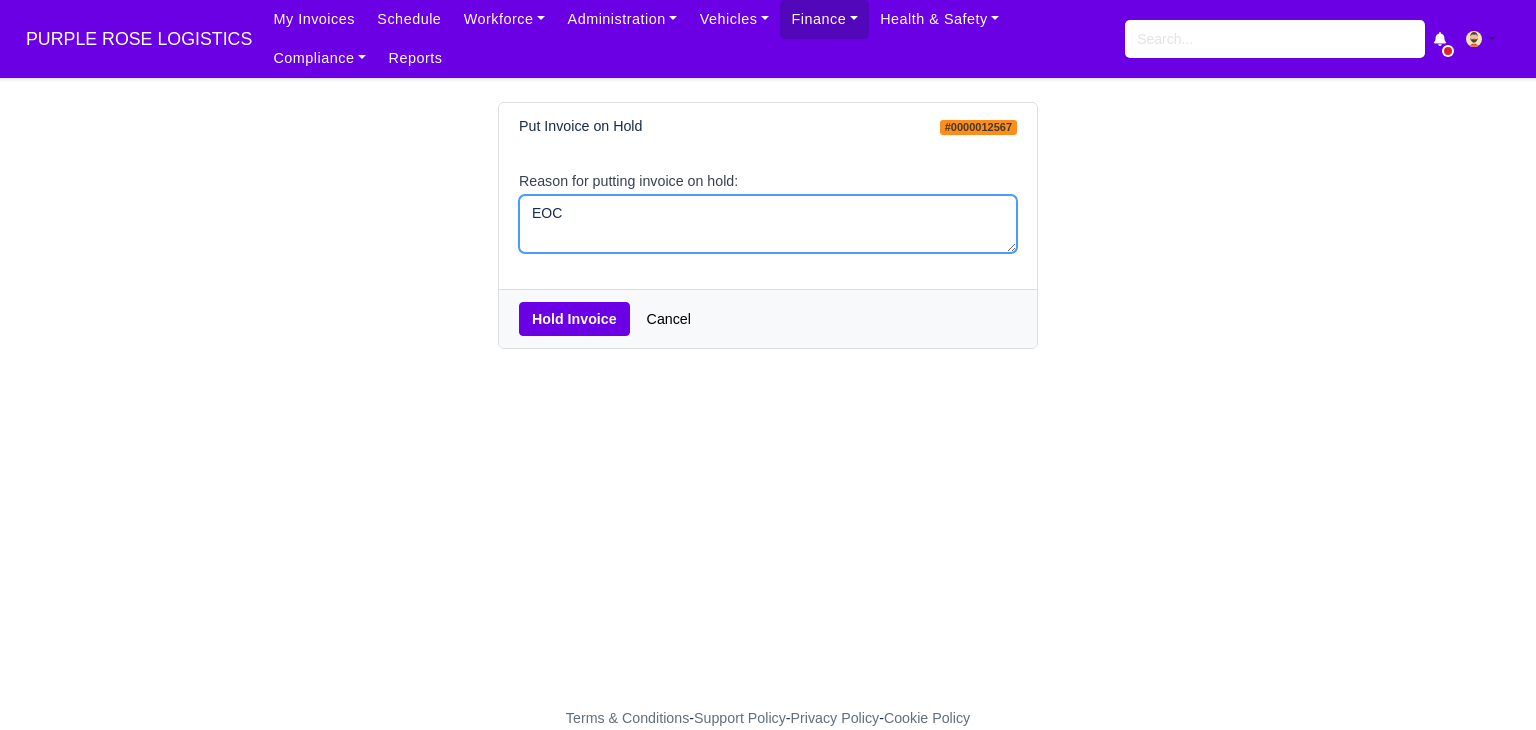 type on "EOC" 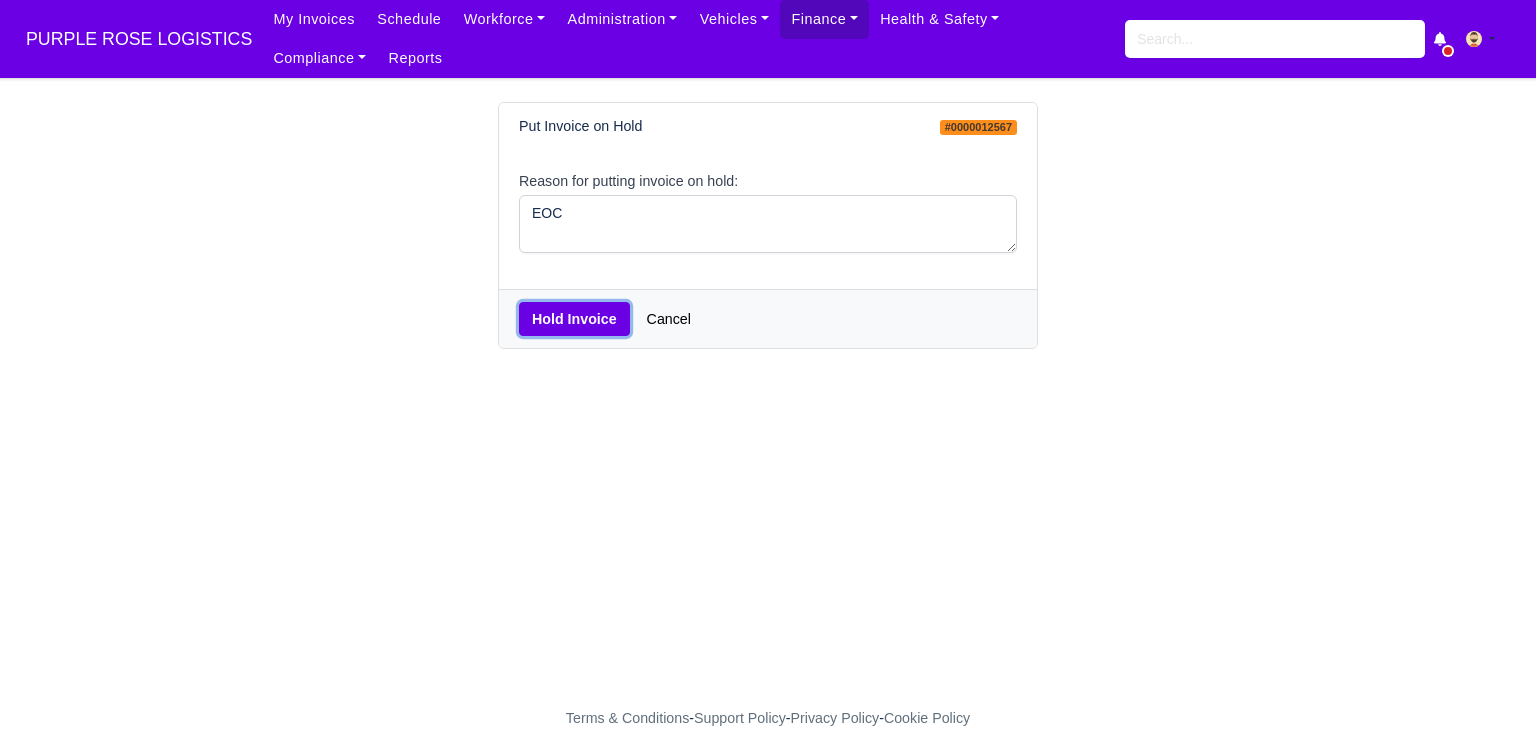 click on "Hold Invoice" at bounding box center (574, 319) 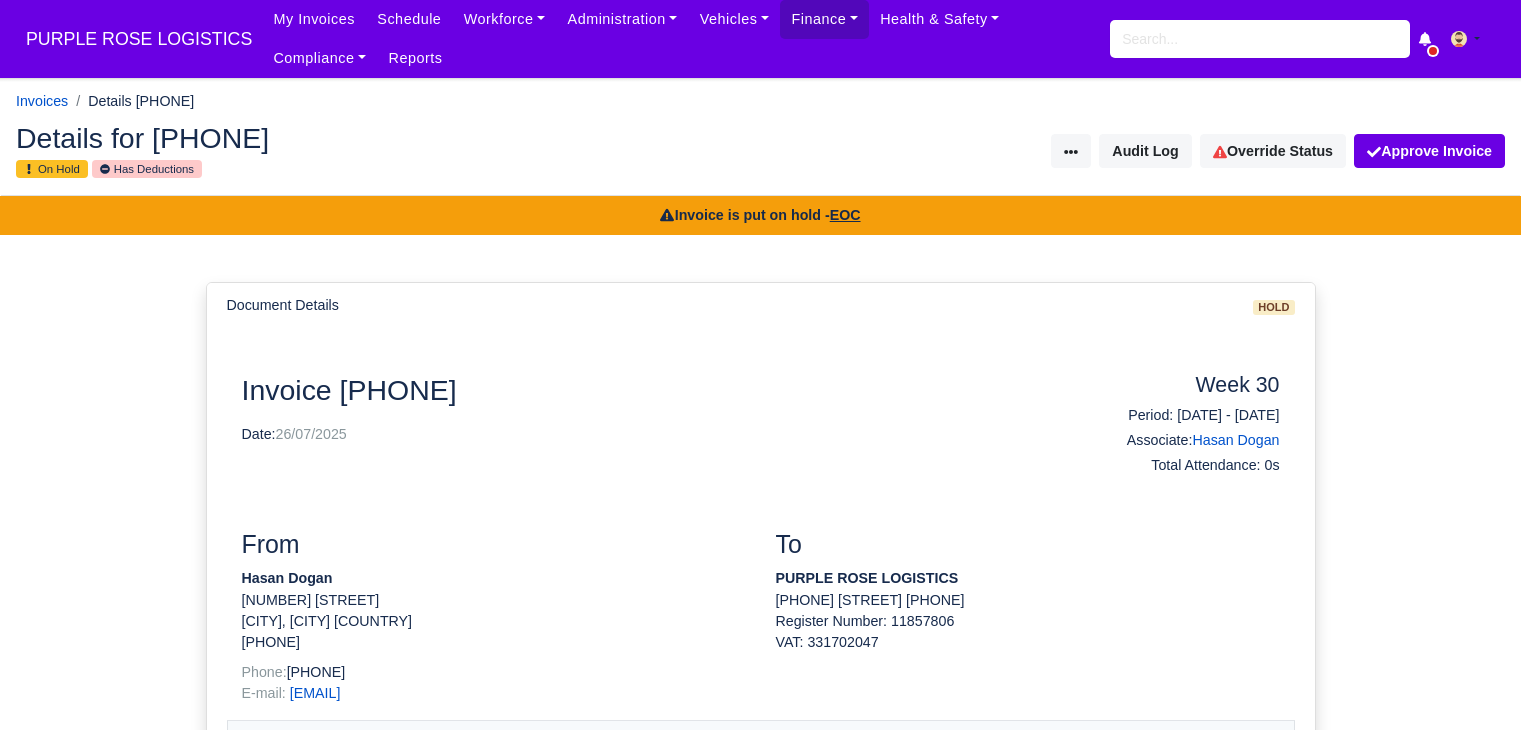 scroll, scrollTop: 0, scrollLeft: 0, axis: both 